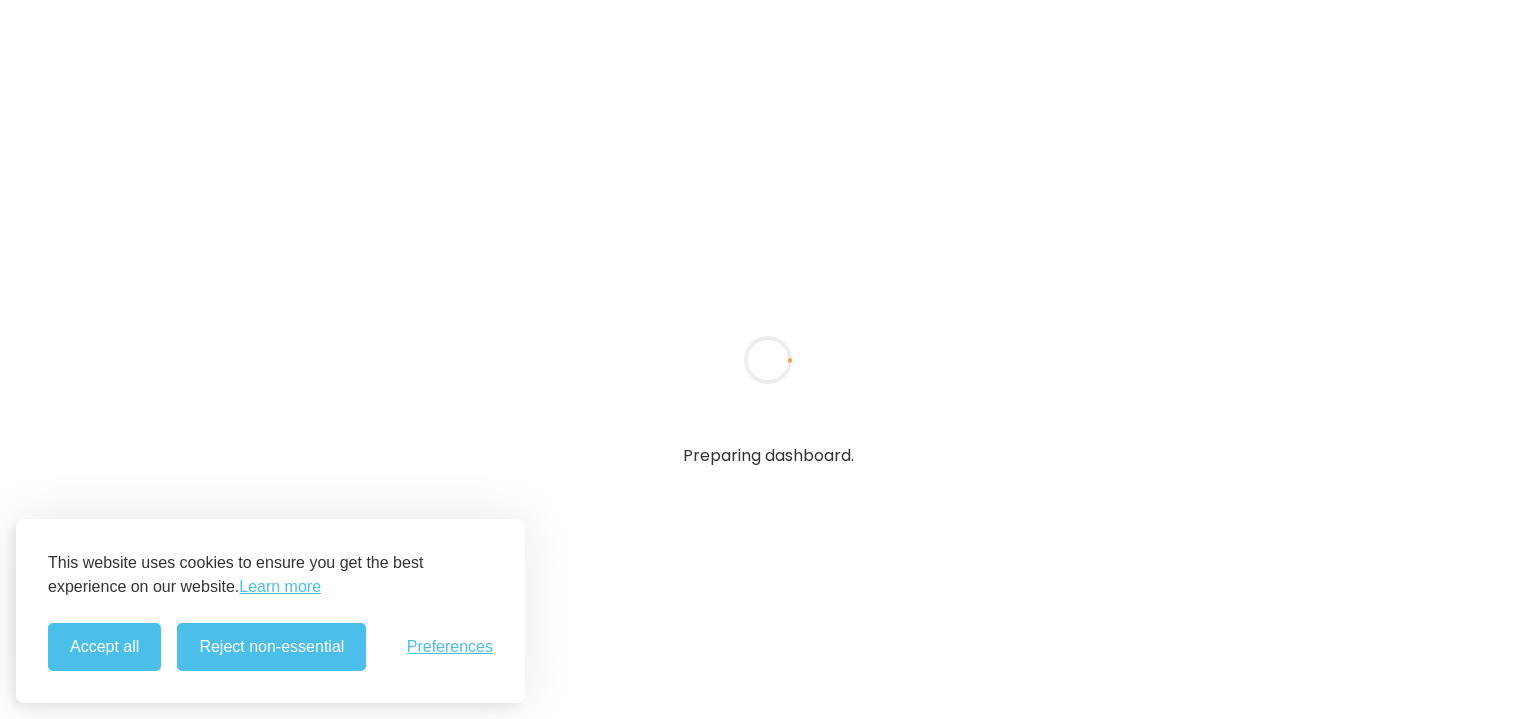 scroll, scrollTop: 0, scrollLeft: 0, axis: both 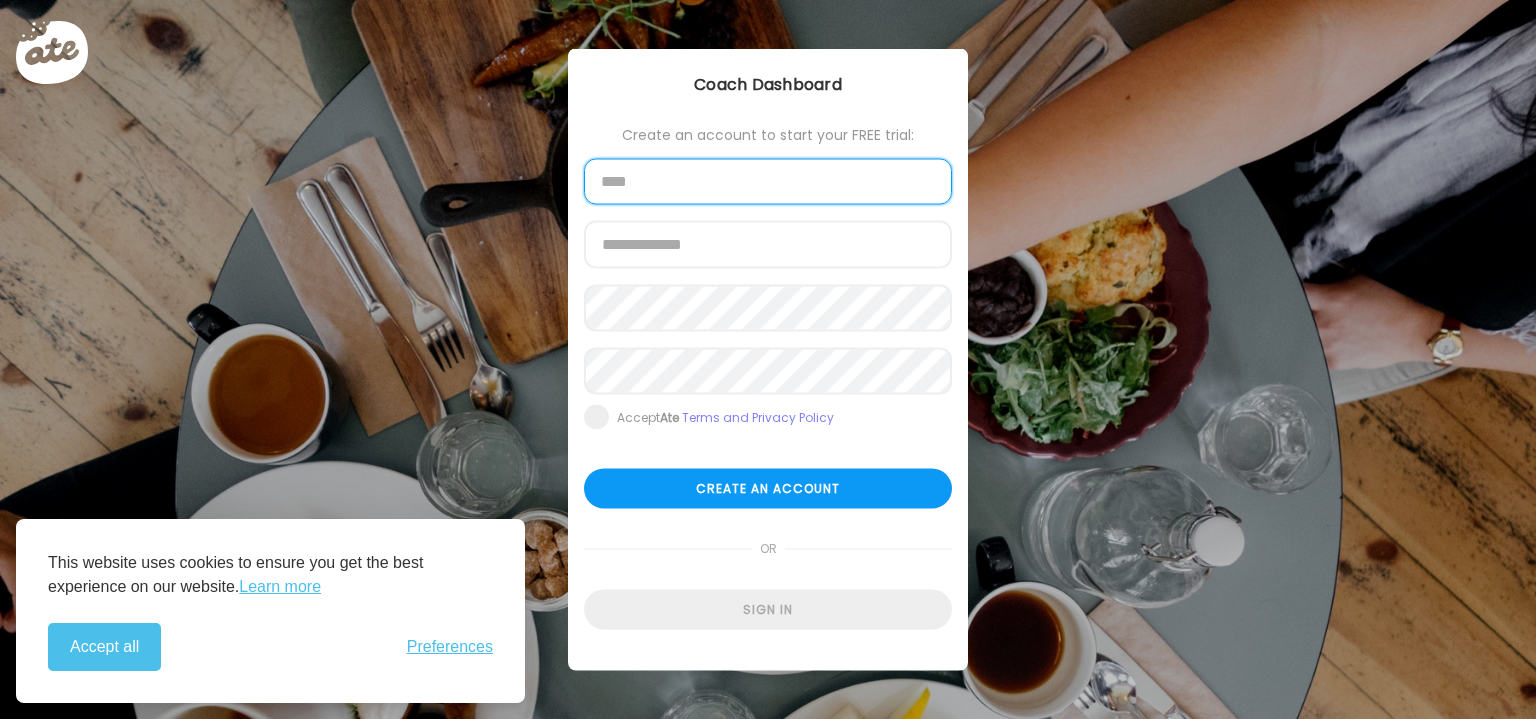 click at bounding box center [768, 182] 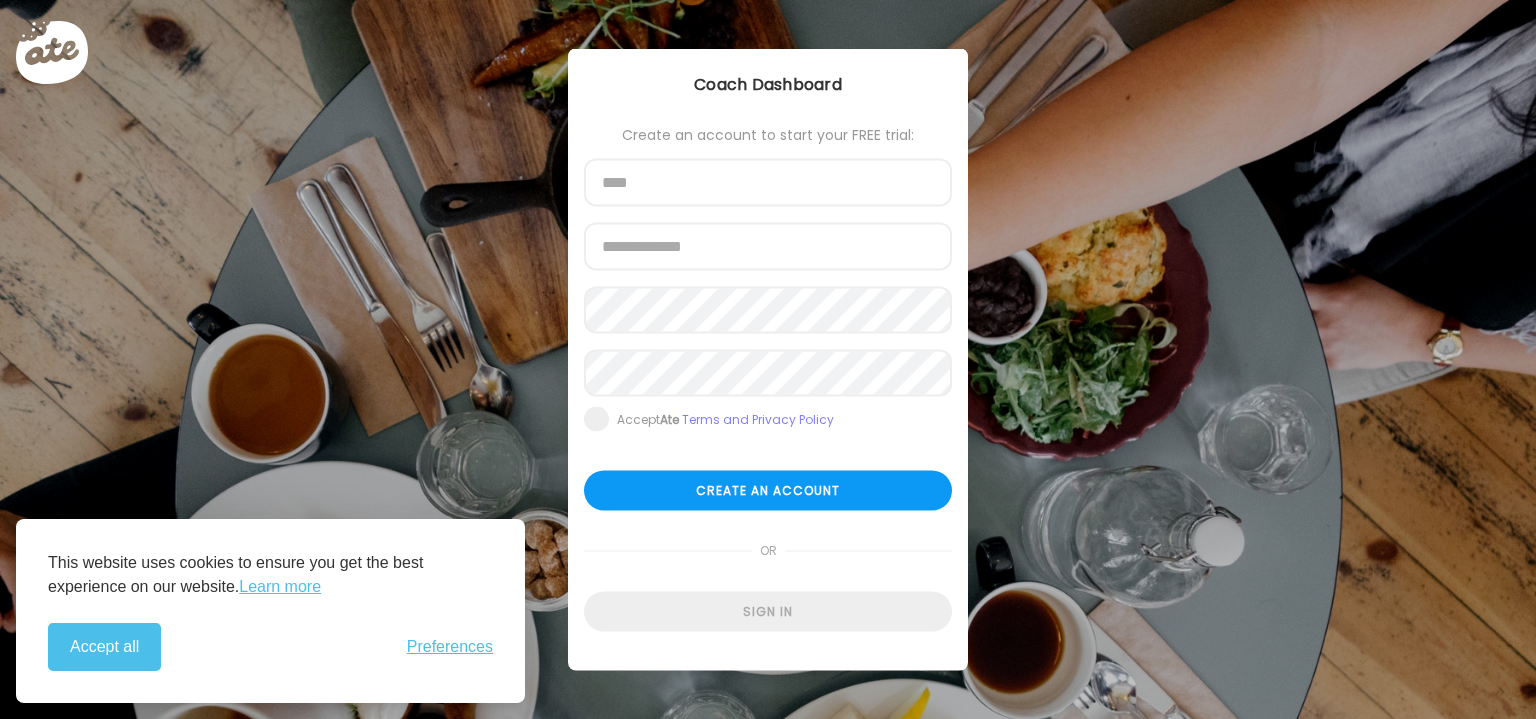 click on "Coach Dashboard" at bounding box center (768, 85) 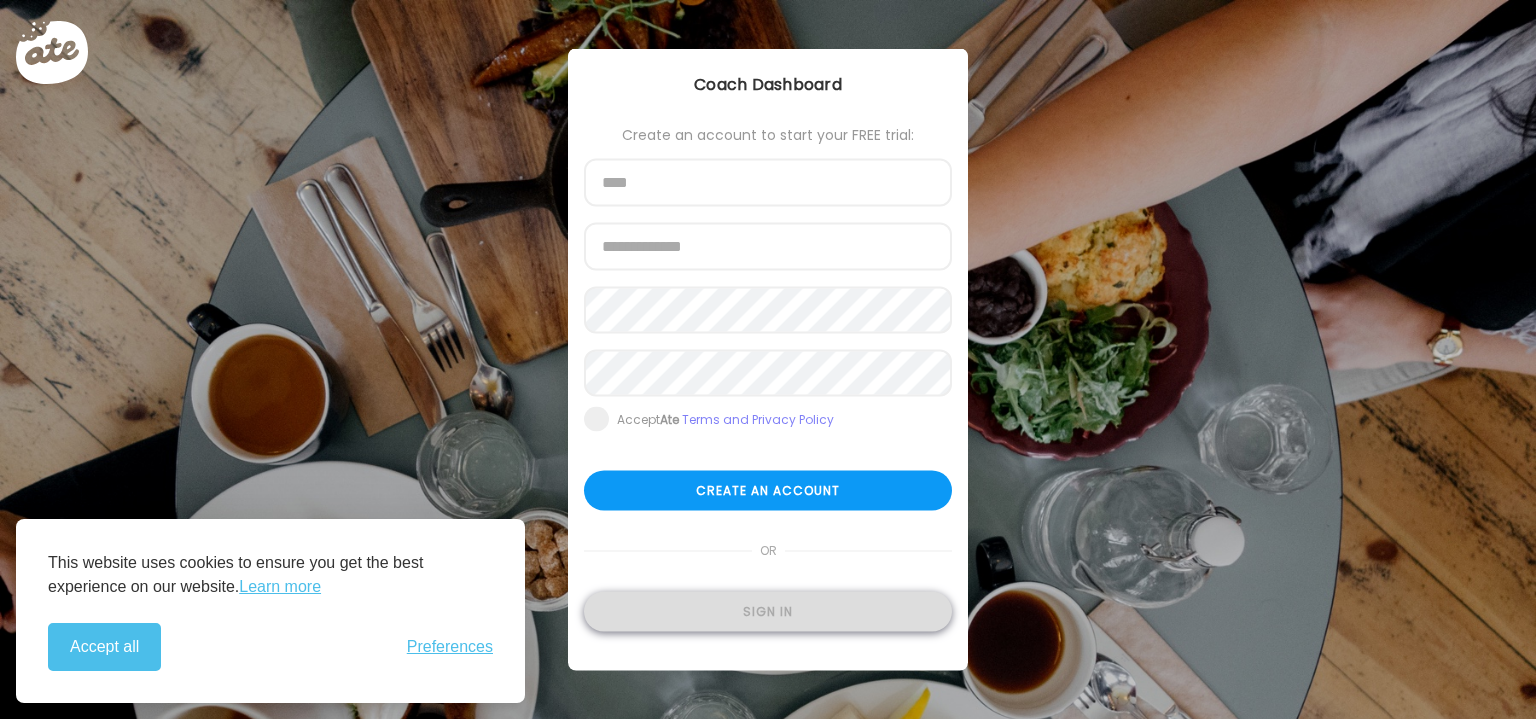 click on "Sign in" at bounding box center [768, 612] 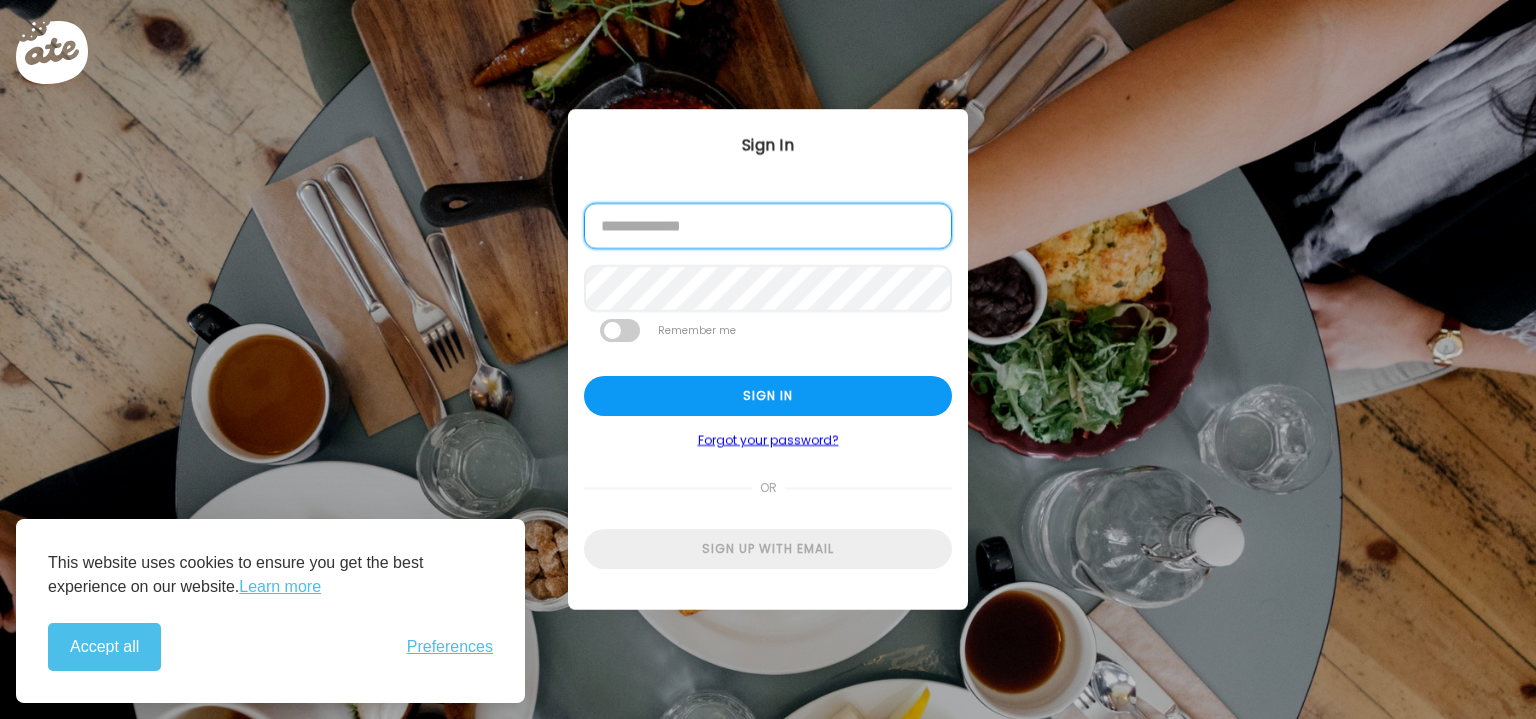 click at bounding box center [768, 226] 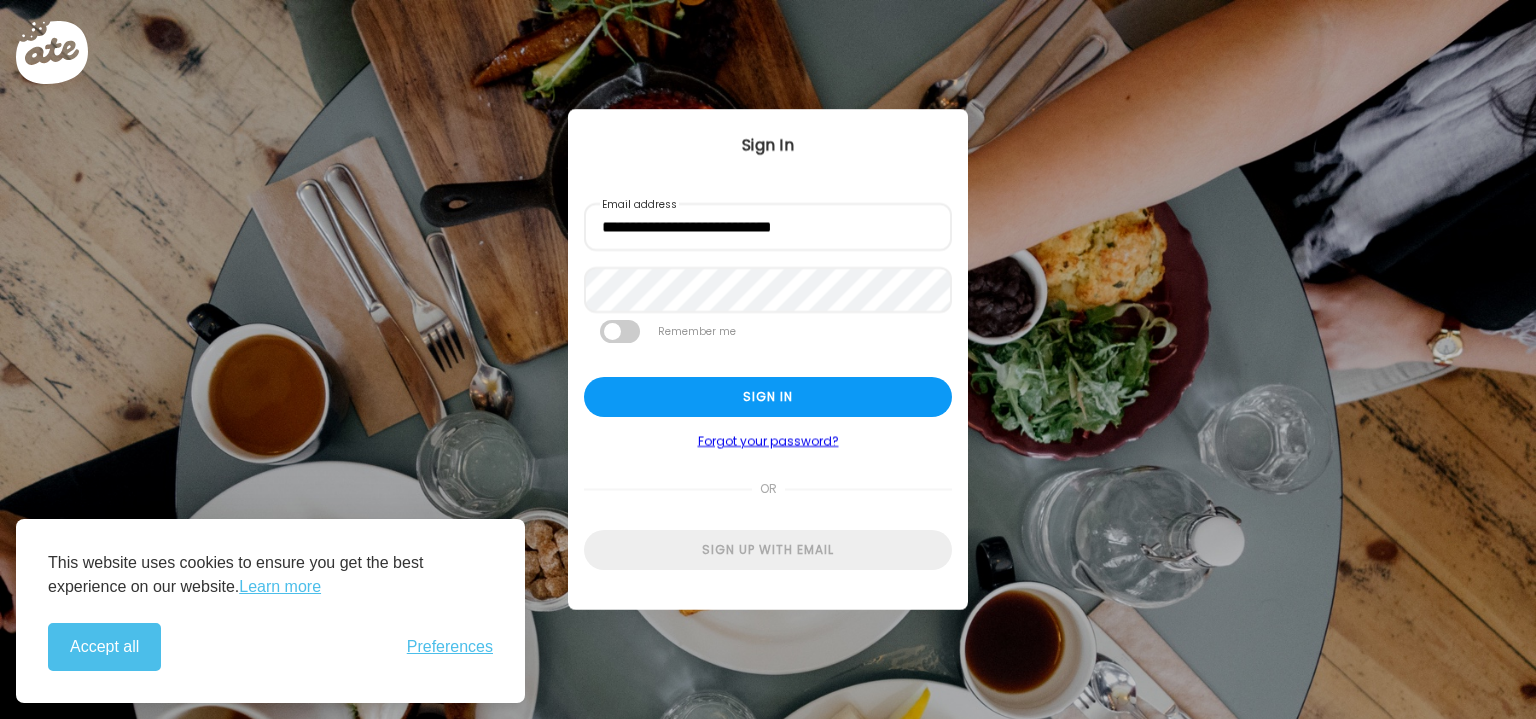 click at bounding box center (620, 331) 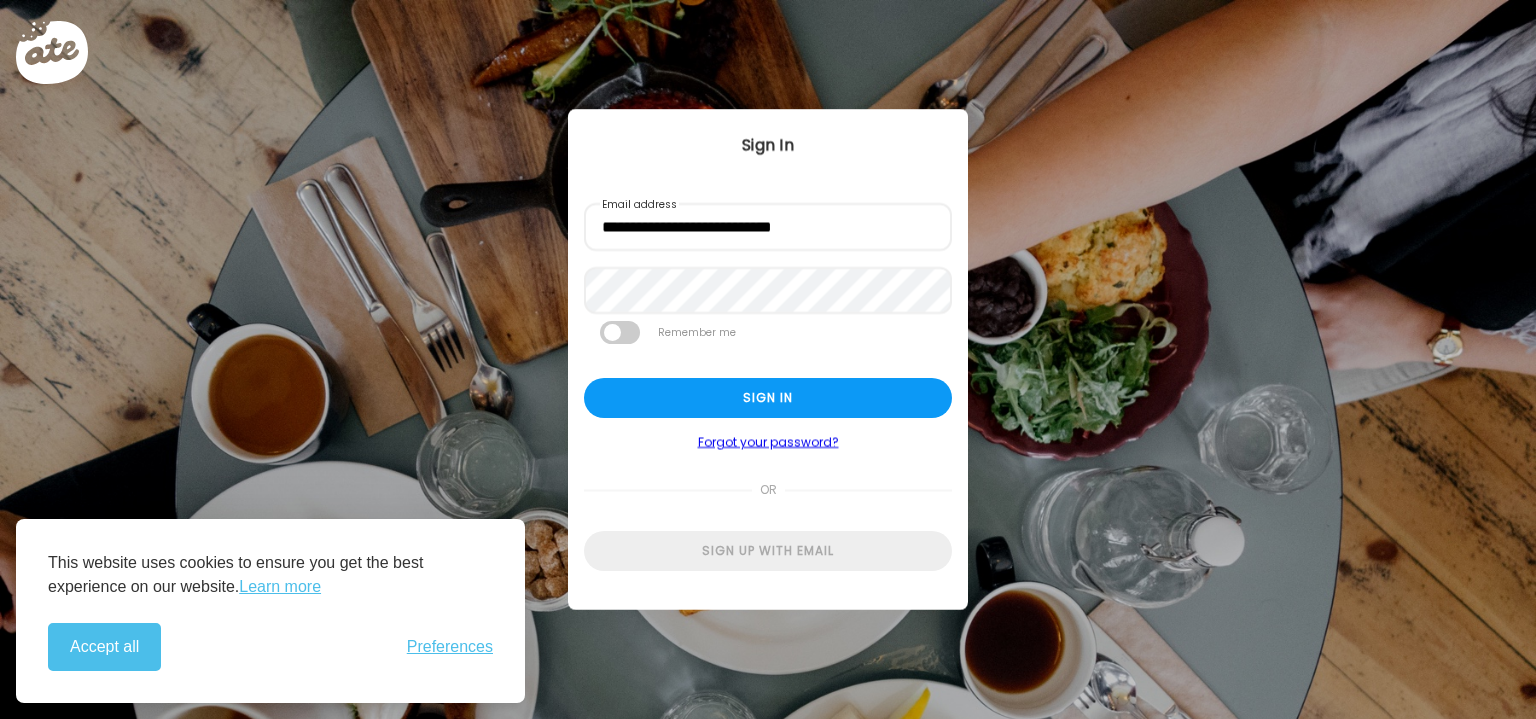 click on "**********" at bounding box center (768, 387) 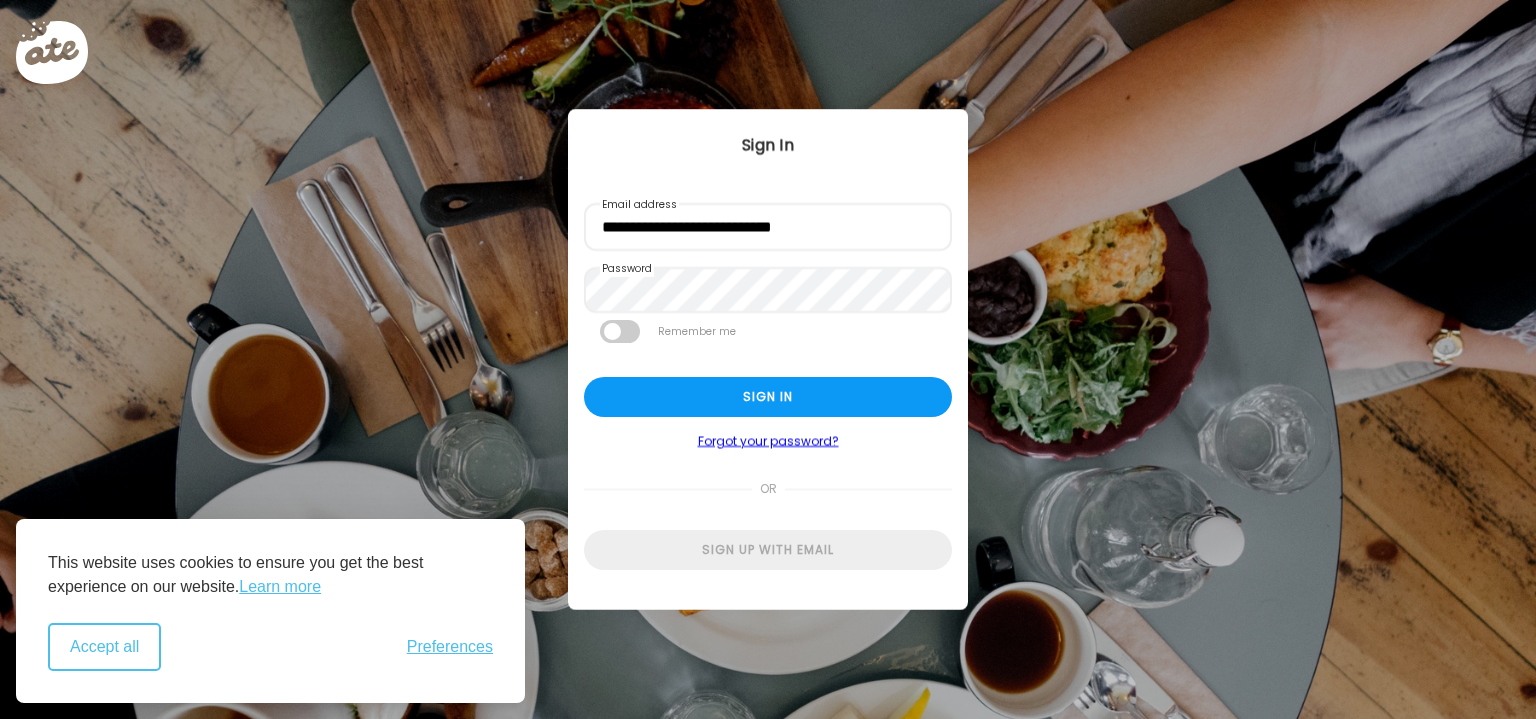 click on "Accept all" at bounding box center (104, 647) 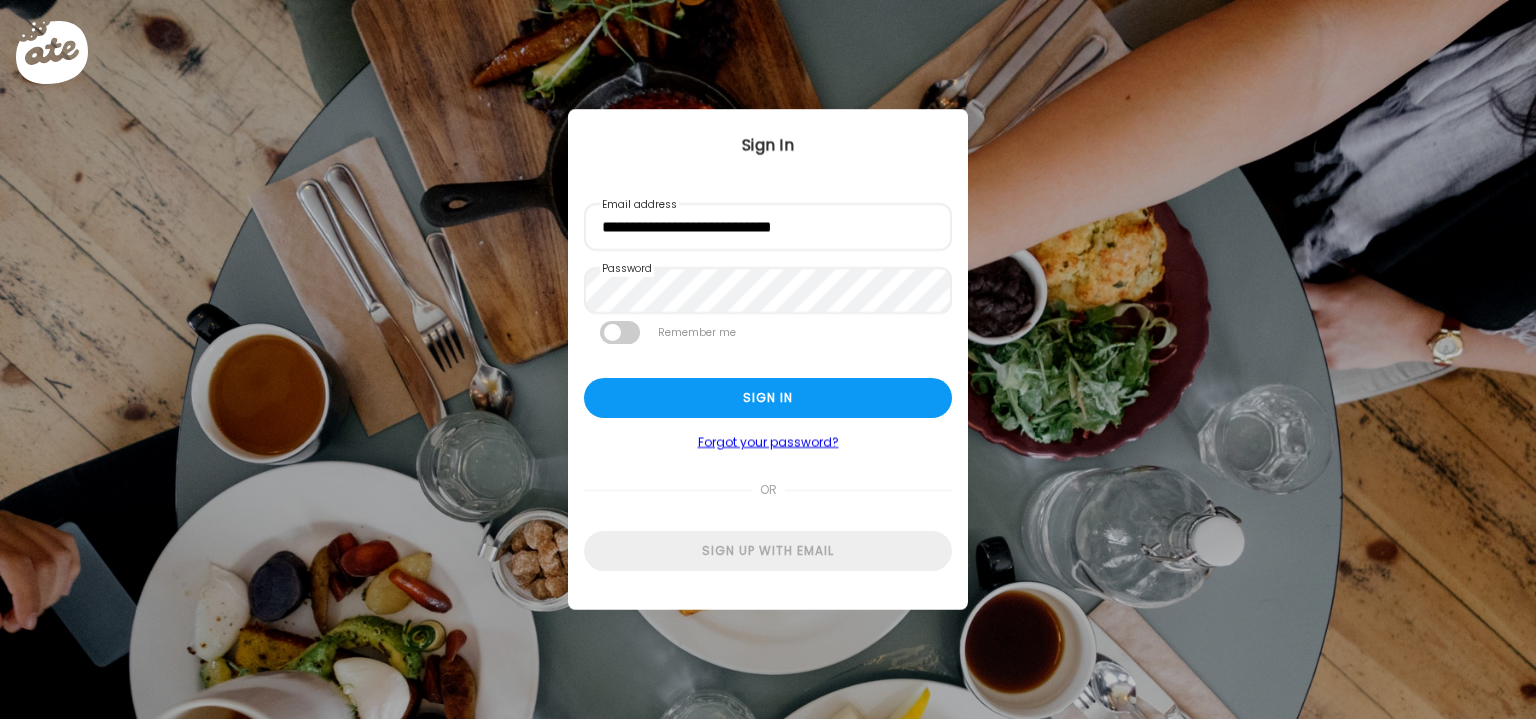 click on "Ate Coach Dashboard
Wahoo! It’s official
Take a moment to set up your Coach Profile to give your clients a smooth onboarding experience.
Skip Set up coach profile
Ate Coach Dashboard
1 Image 2 Message 3 Invite
Let’s get you quickly set up
Add a headshot or company logo for client recognition
Skip Next
Ate Coach Dashboard
1 Image 2 Message 3 Invite
Customize your welcome message
This page will be the first thing your clients will see. Add a welcome message to personalize their experience.
Header 32" at bounding box center (768, 359) 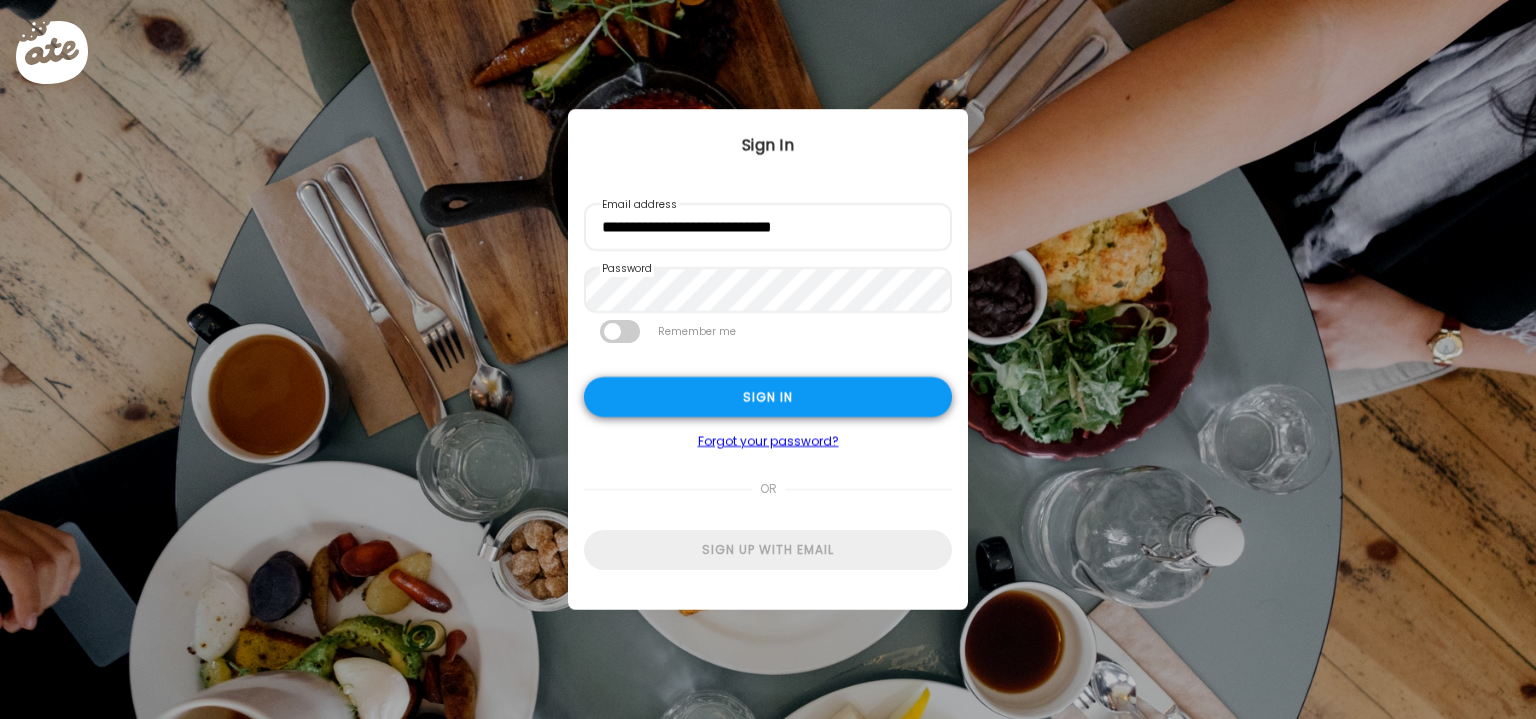 click on "Sign in" at bounding box center [768, 397] 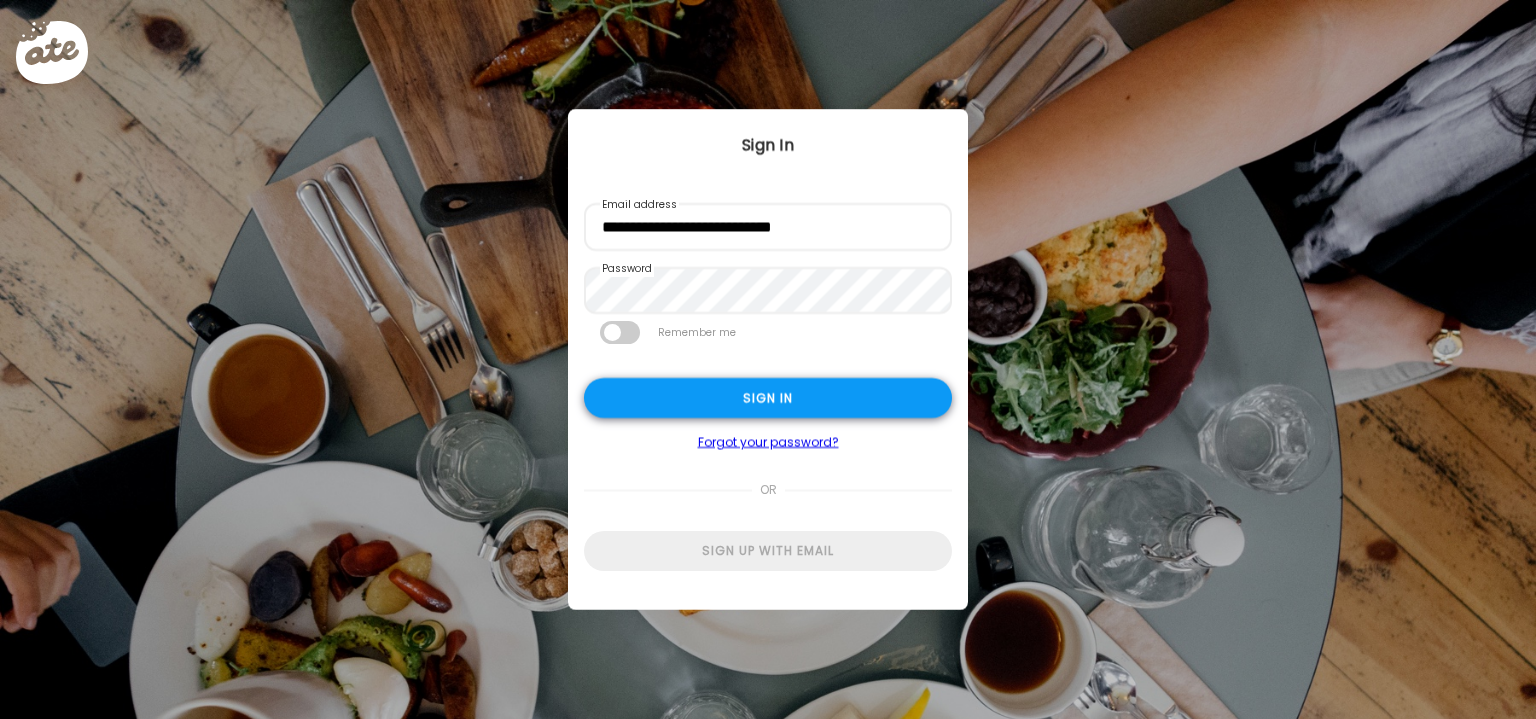 type on "**********" 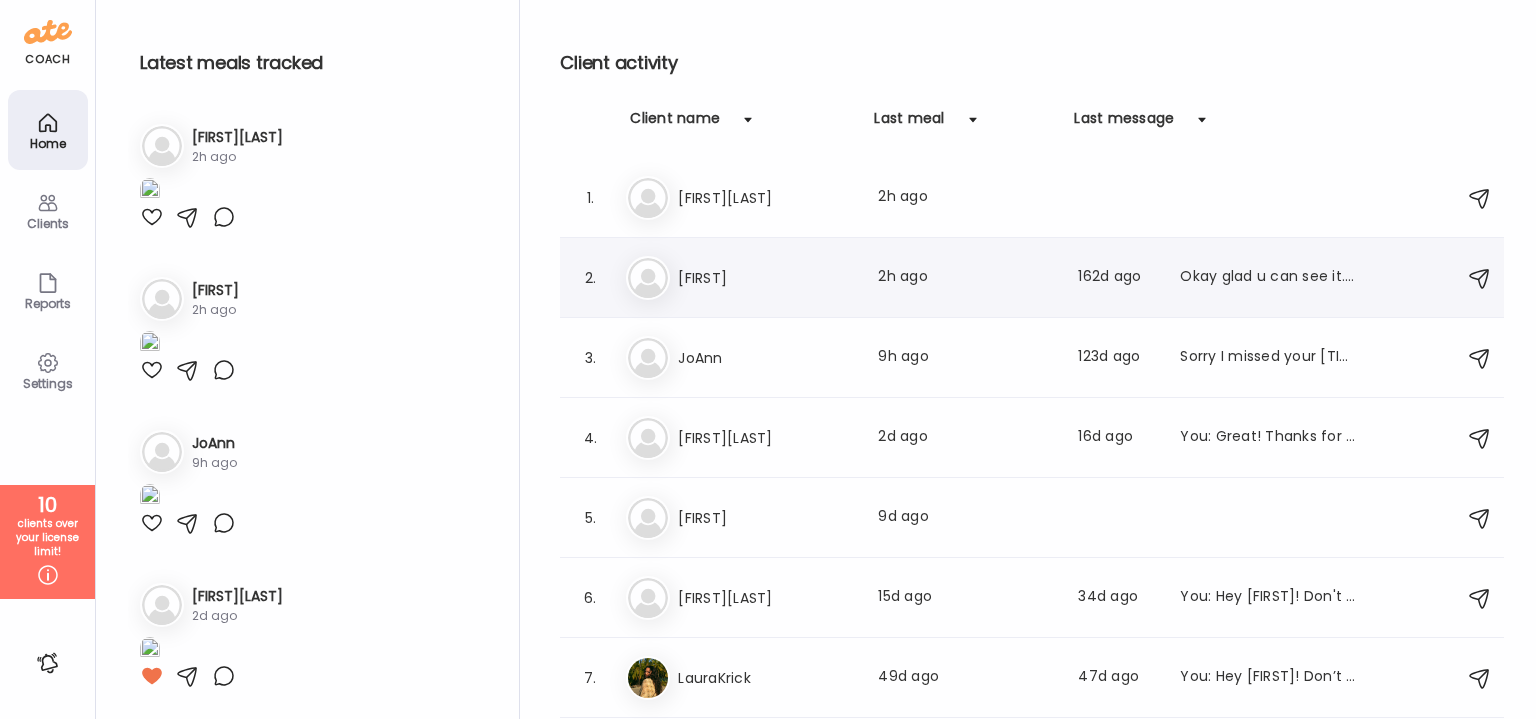 type on "**********" 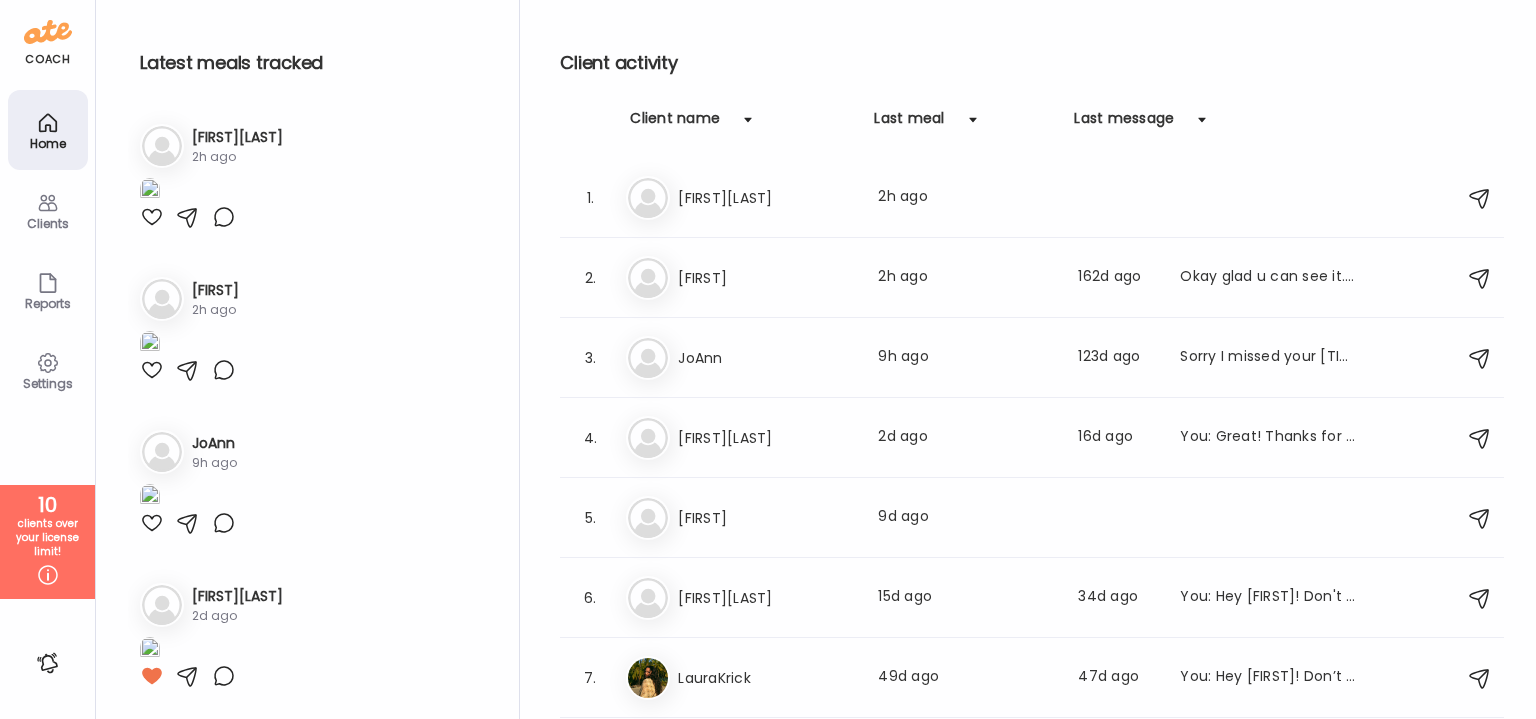 click on "Clients" at bounding box center (48, 223) 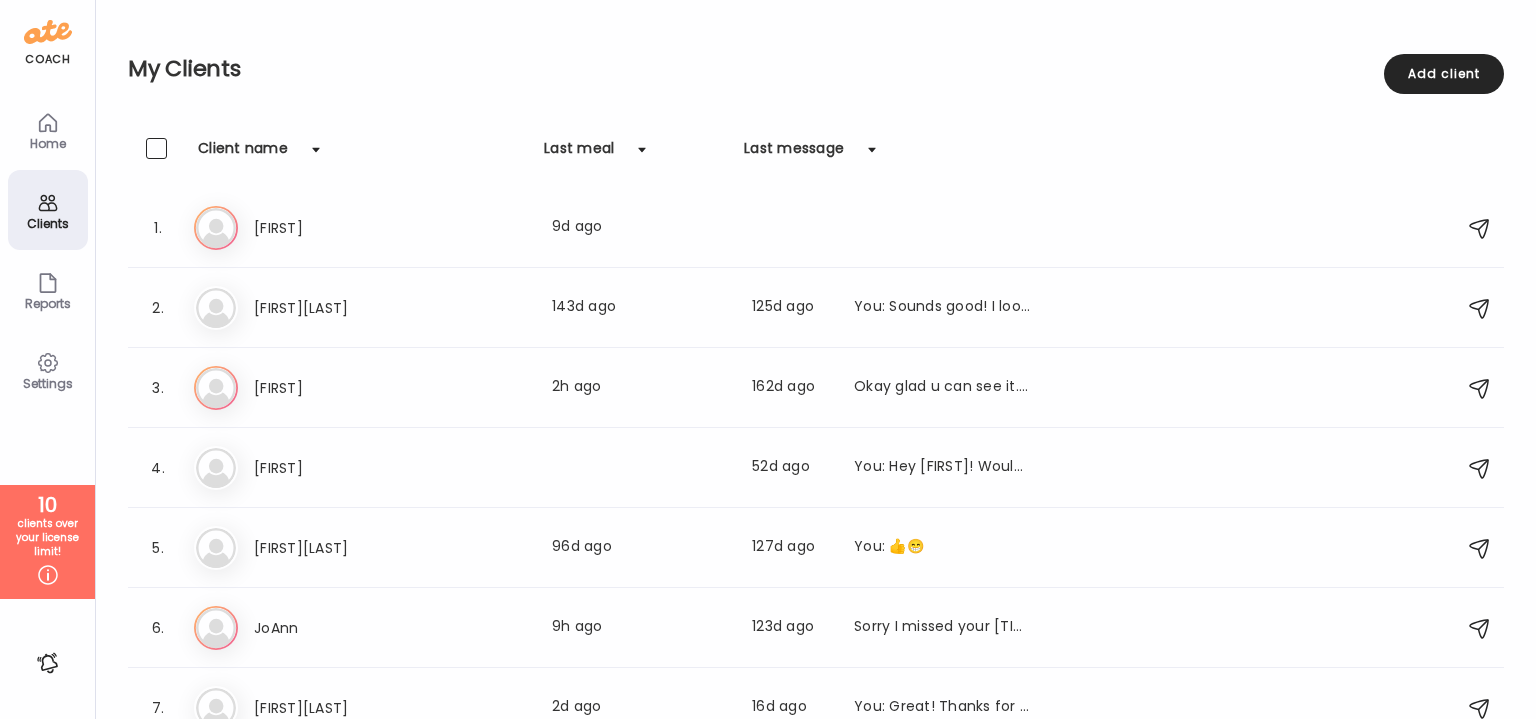 click 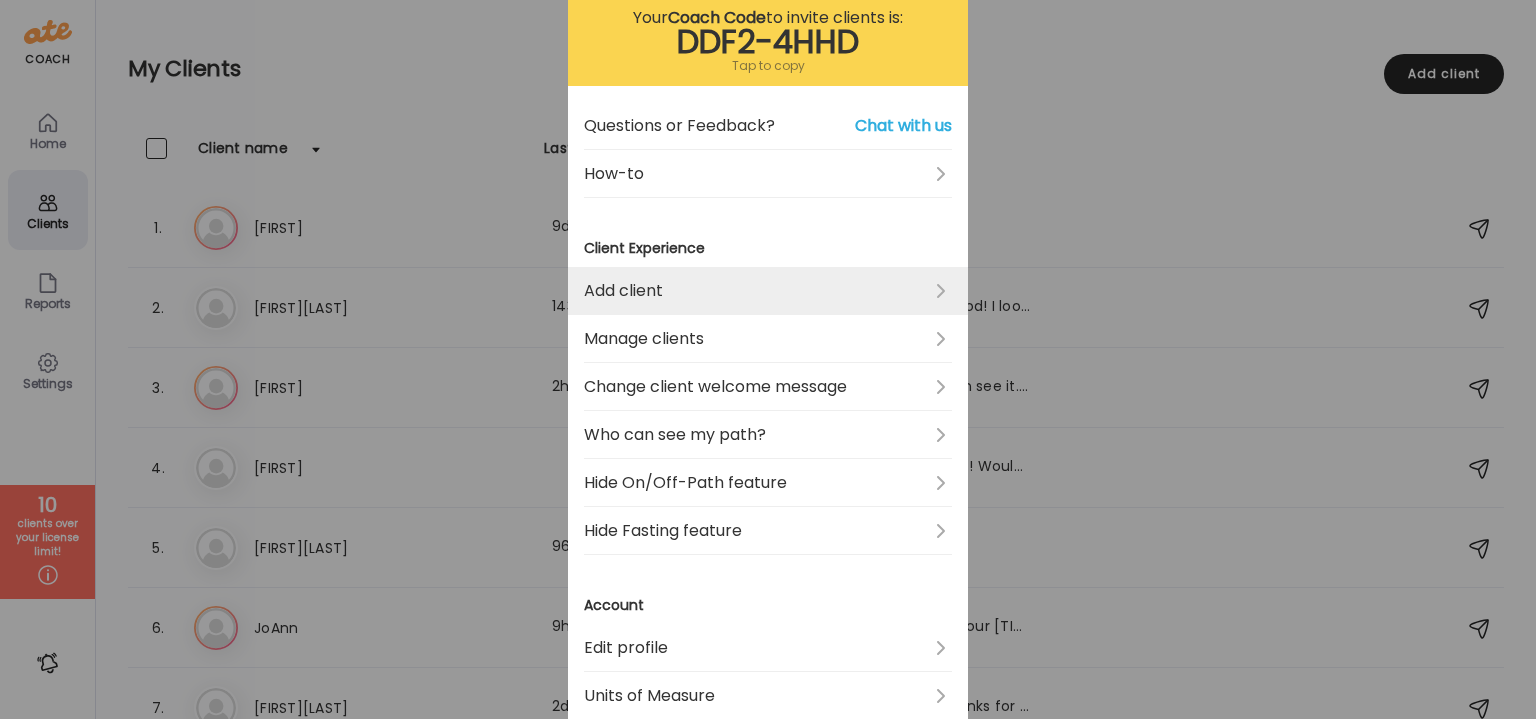 scroll, scrollTop: 131, scrollLeft: 0, axis: vertical 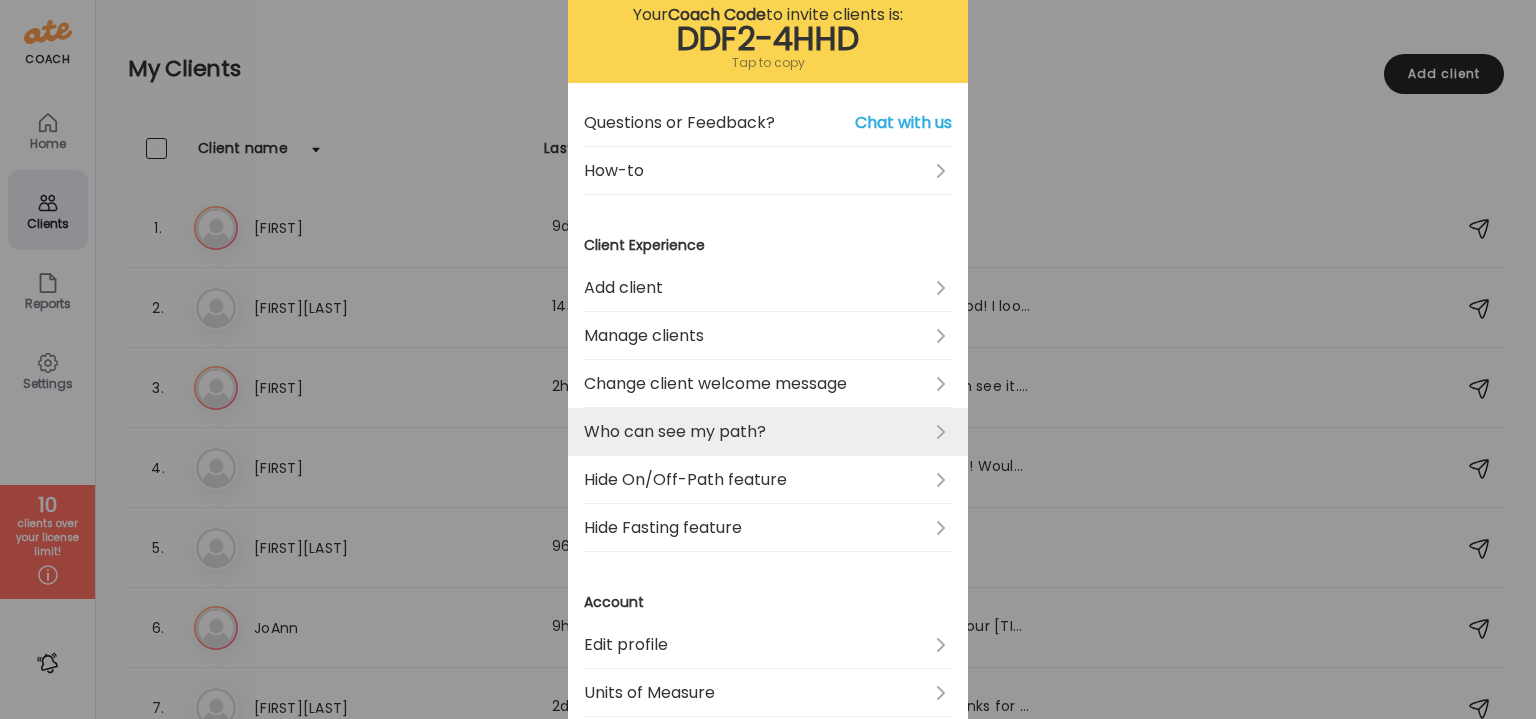 click on "Who can see my path?" at bounding box center (768, 432) 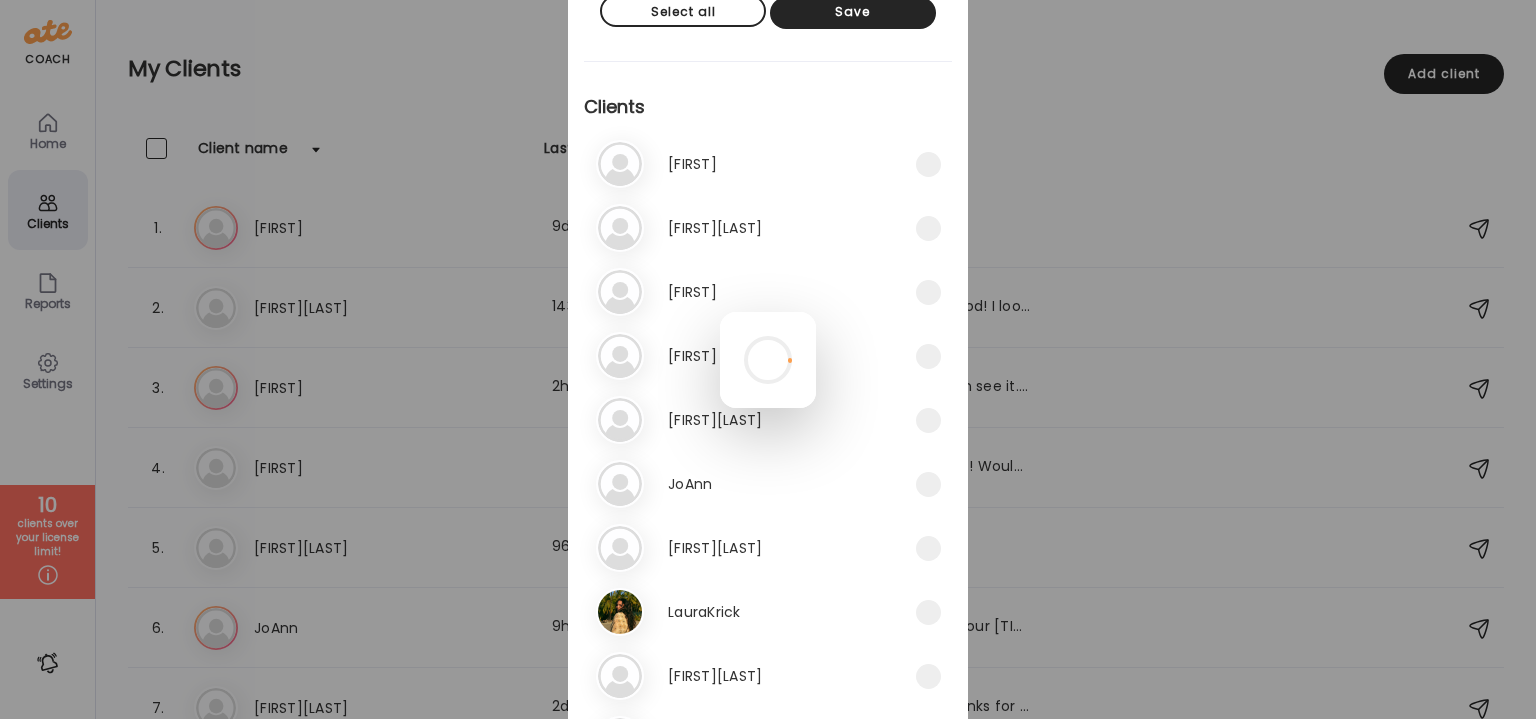 scroll, scrollTop: 0, scrollLeft: 0, axis: both 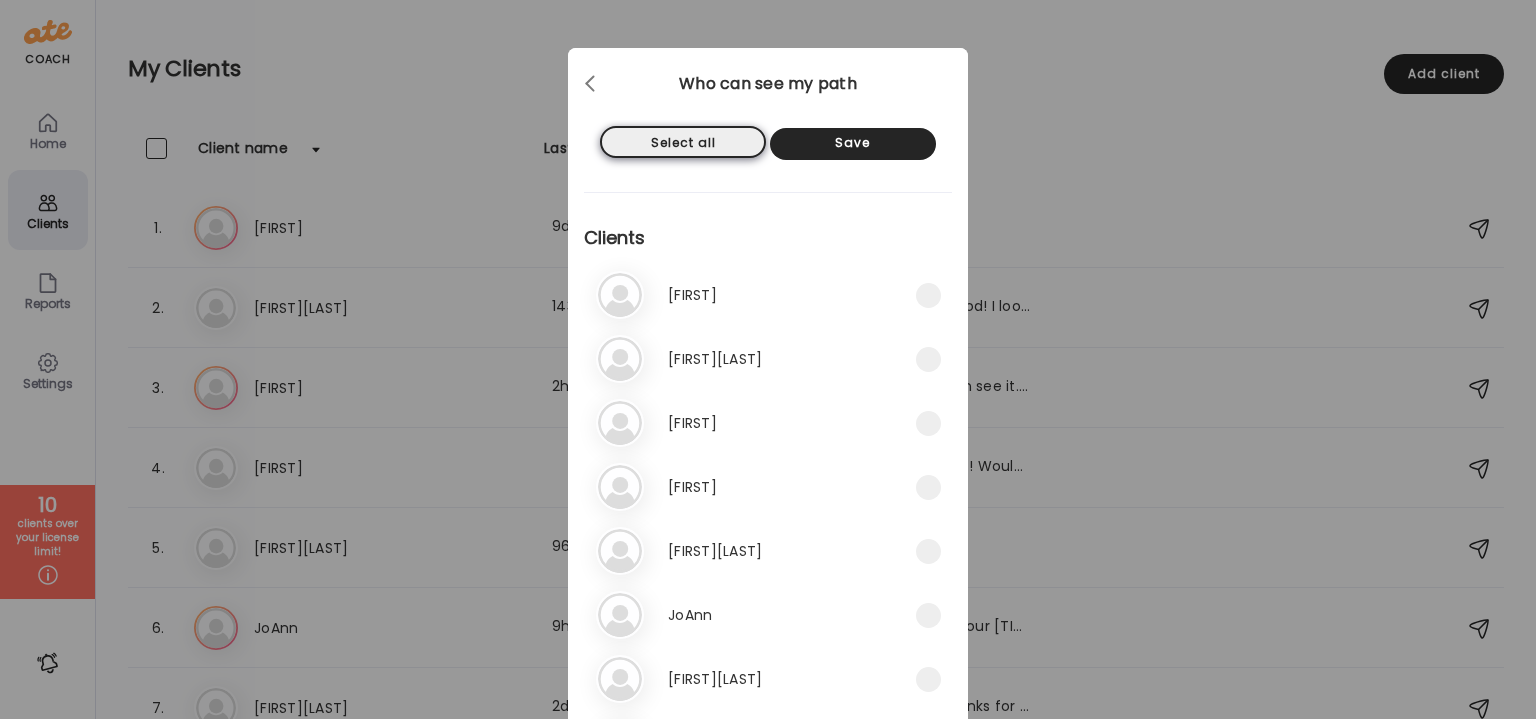 click on "Select all" at bounding box center [683, 142] 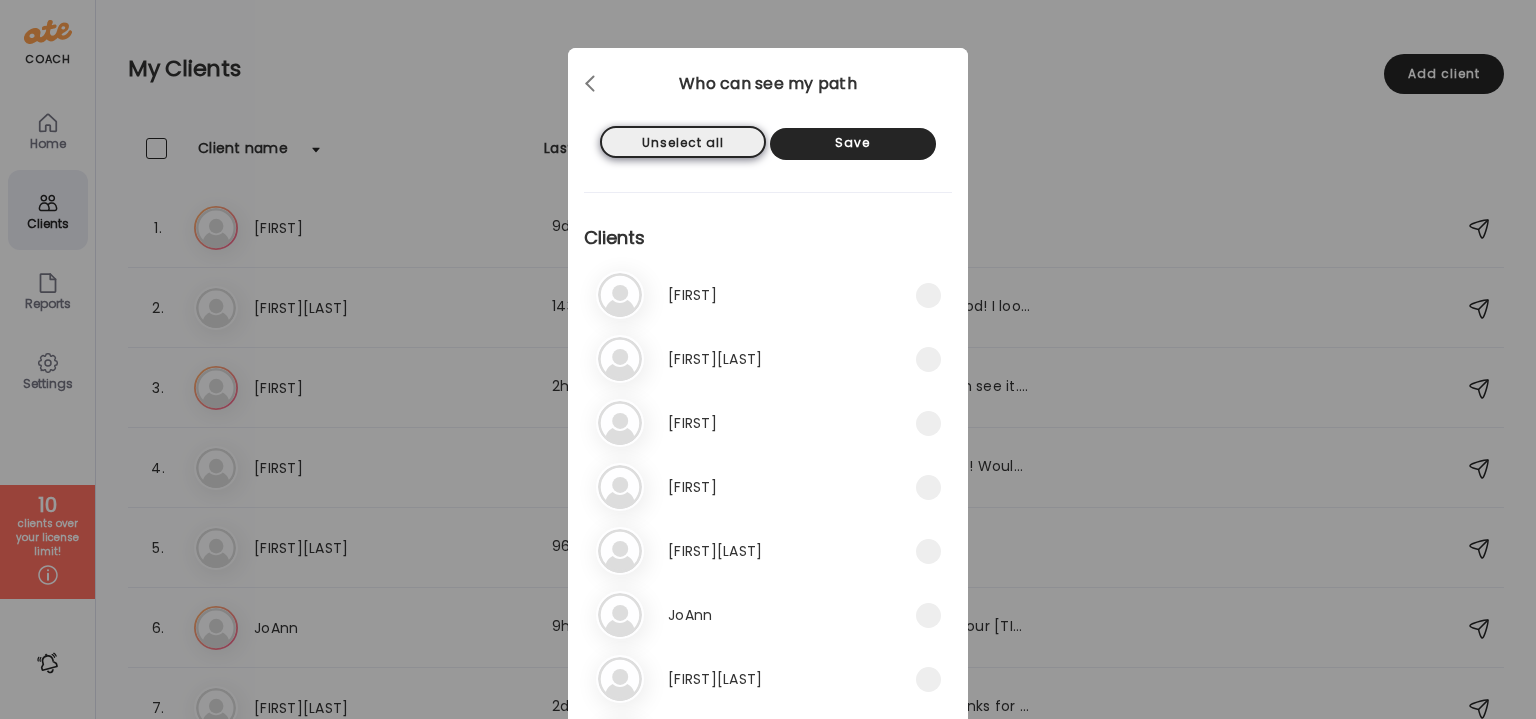 click on "Unselect all" at bounding box center (683, 142) 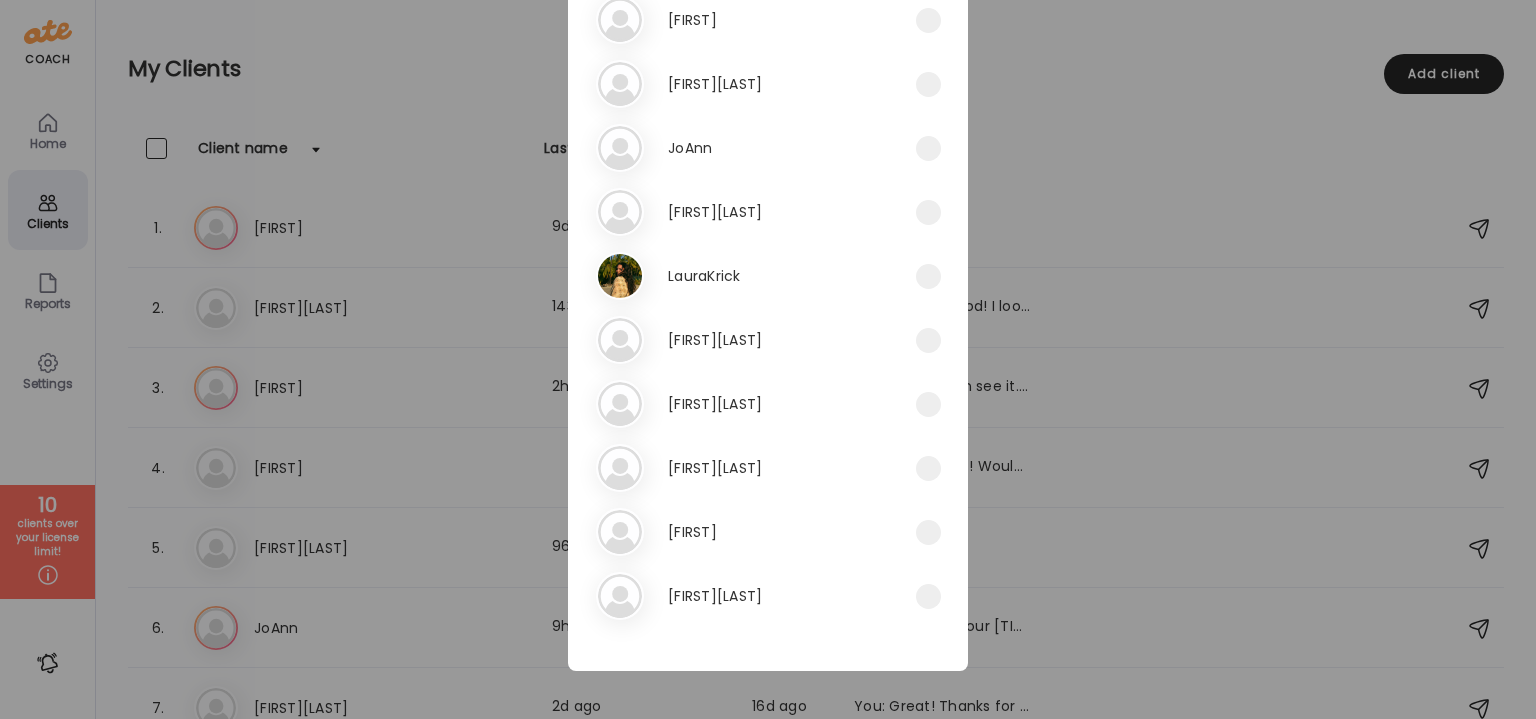 scroll, scrollTop: 0, scrollLeft: 0, axis: both 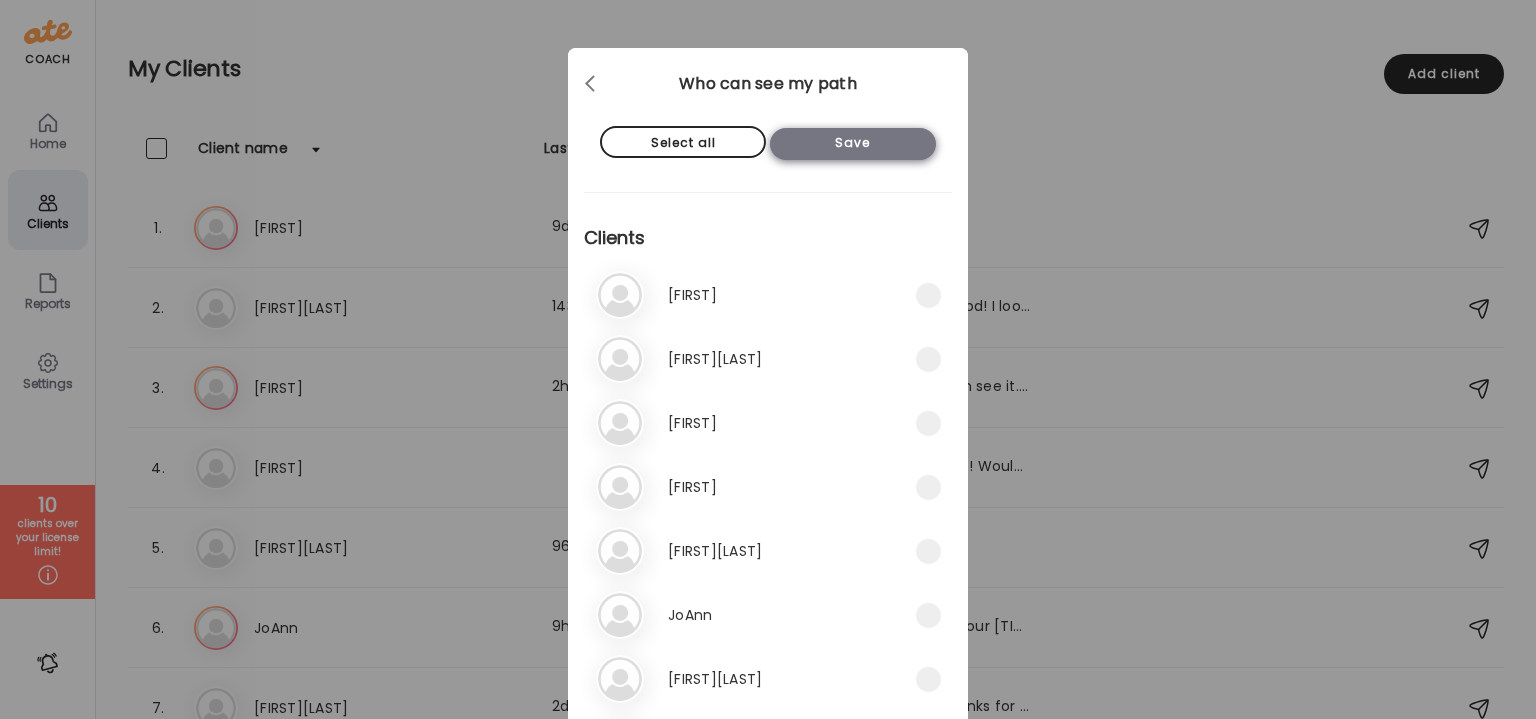 click on "Save" at bounding box center (853, 144) 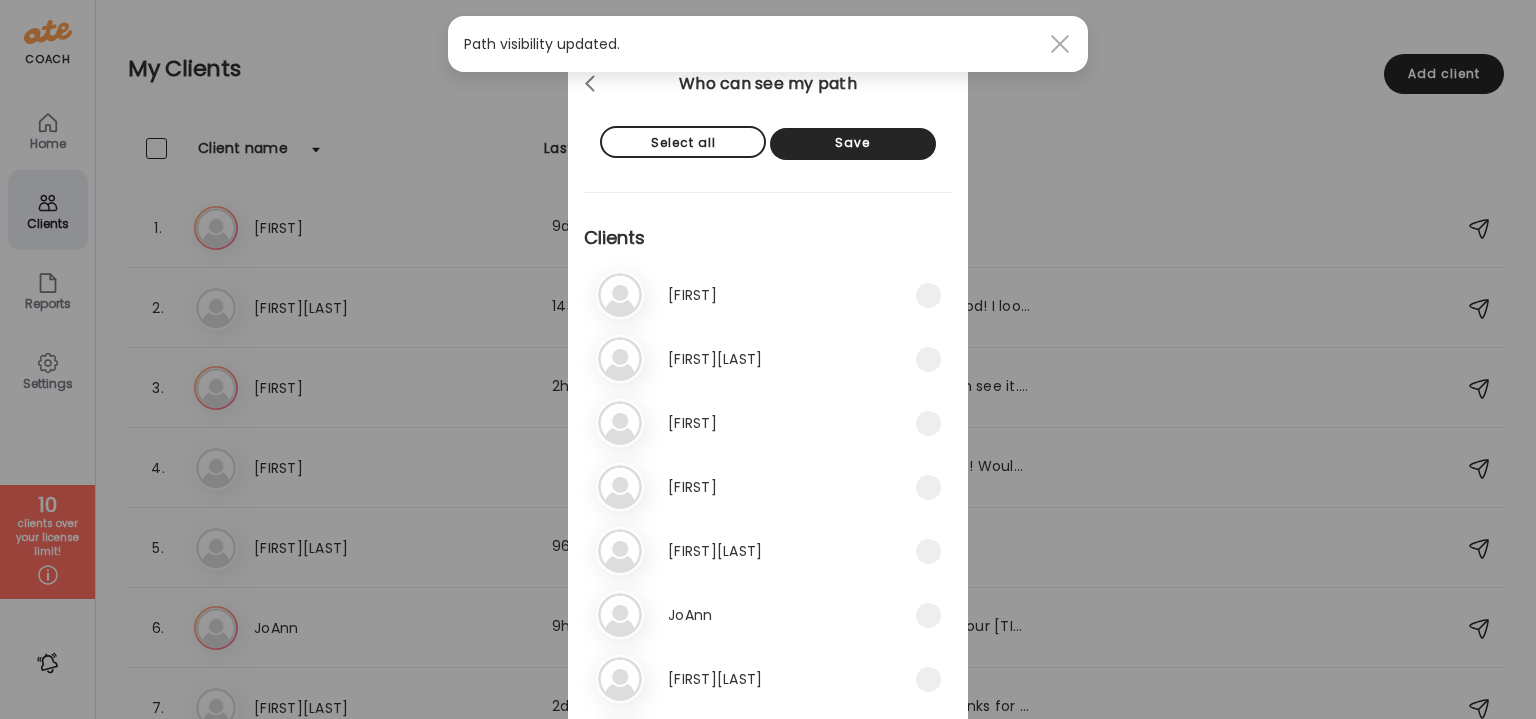 click at bounding box center [1060, 44] 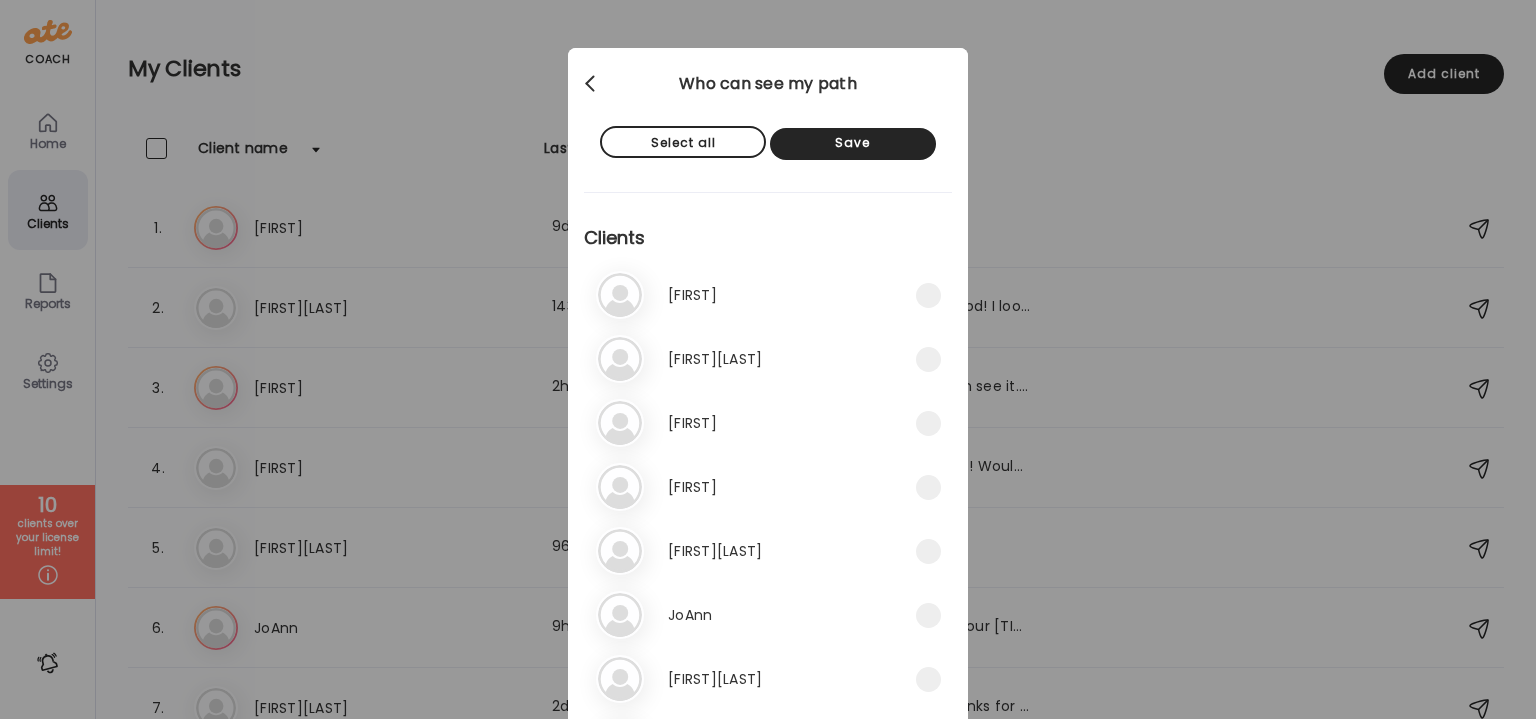 click at bounding box center [590, 80] 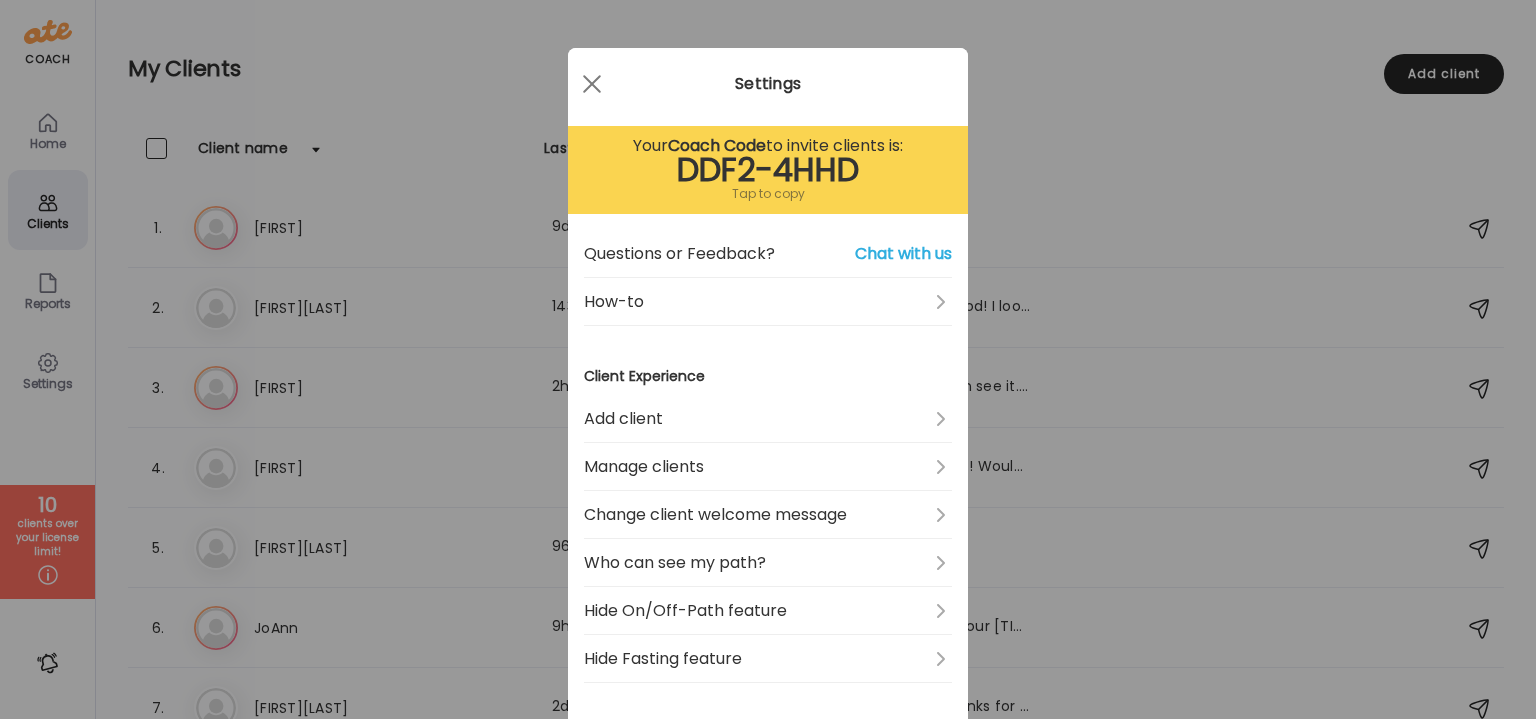 click at bounding box center [592, 84] 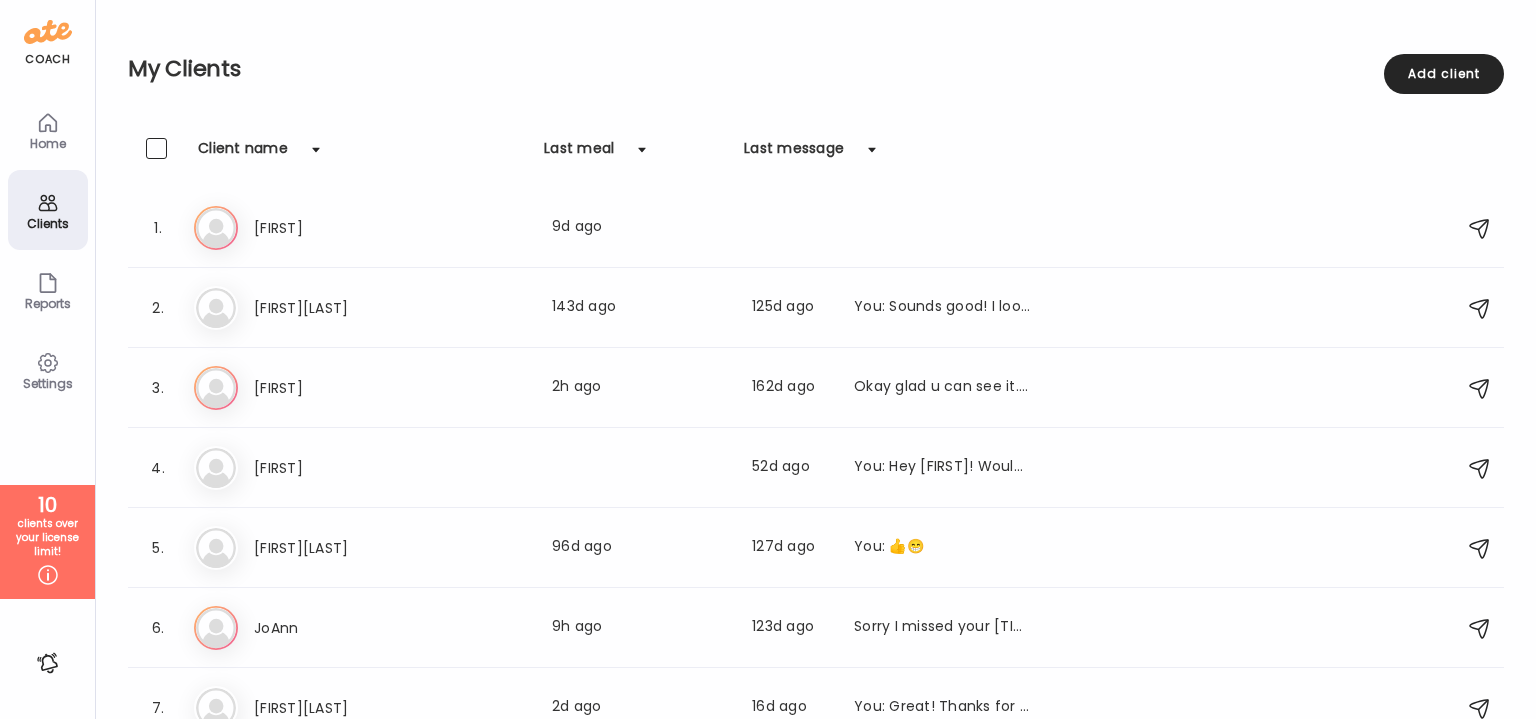 click 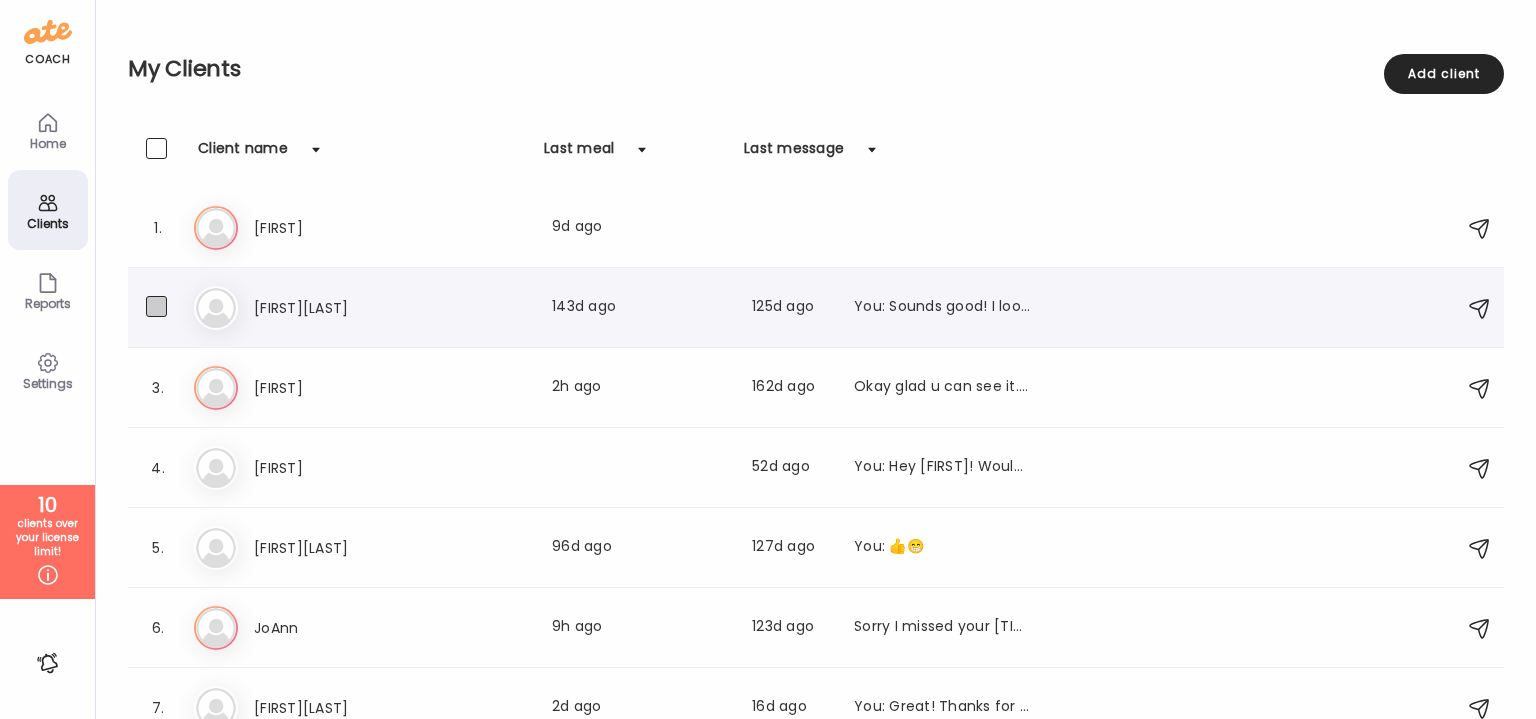click at bounding box center (156, 306) 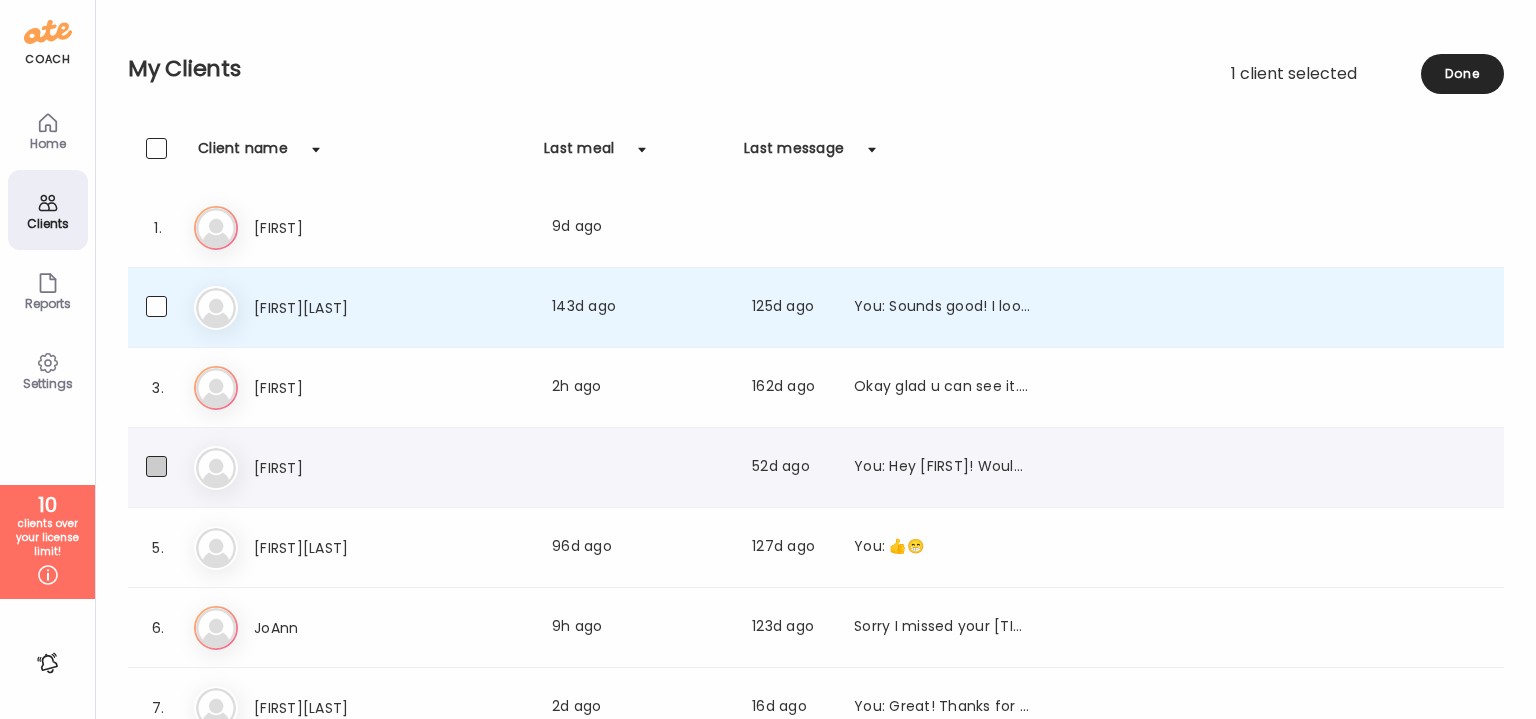 click at bounding box center (156, 466) 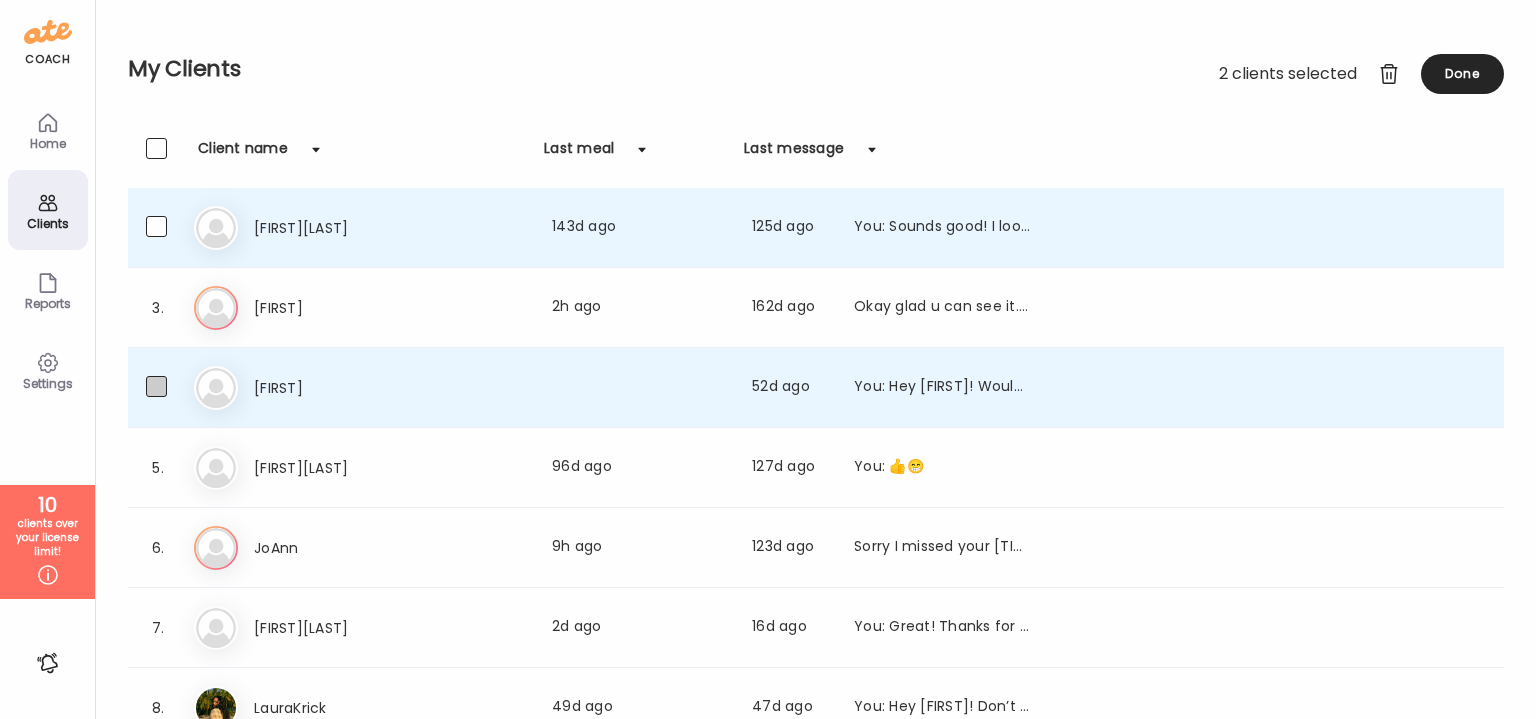 scroll, scrollTop: 80, scrollLeft: 0, axis: vertical 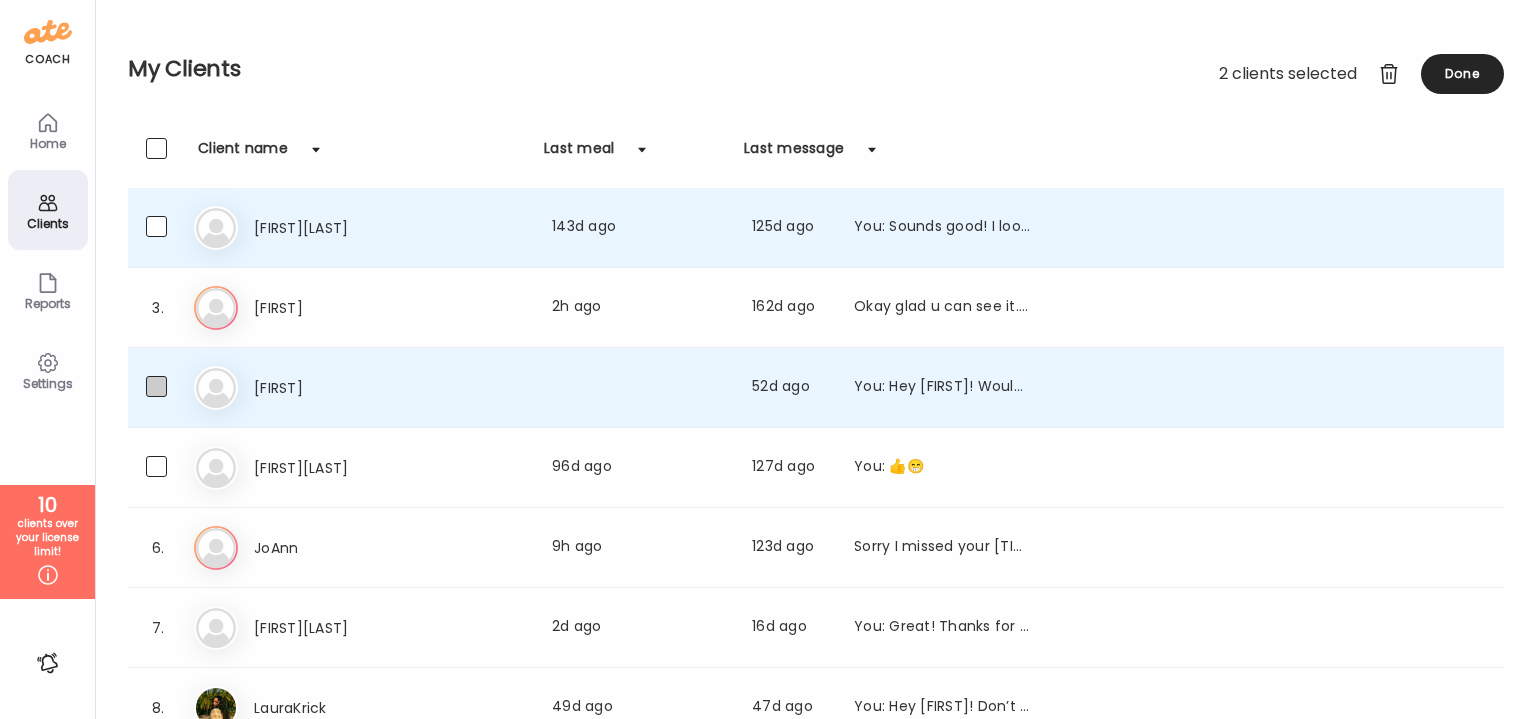 click at bounding box center [156, 466] 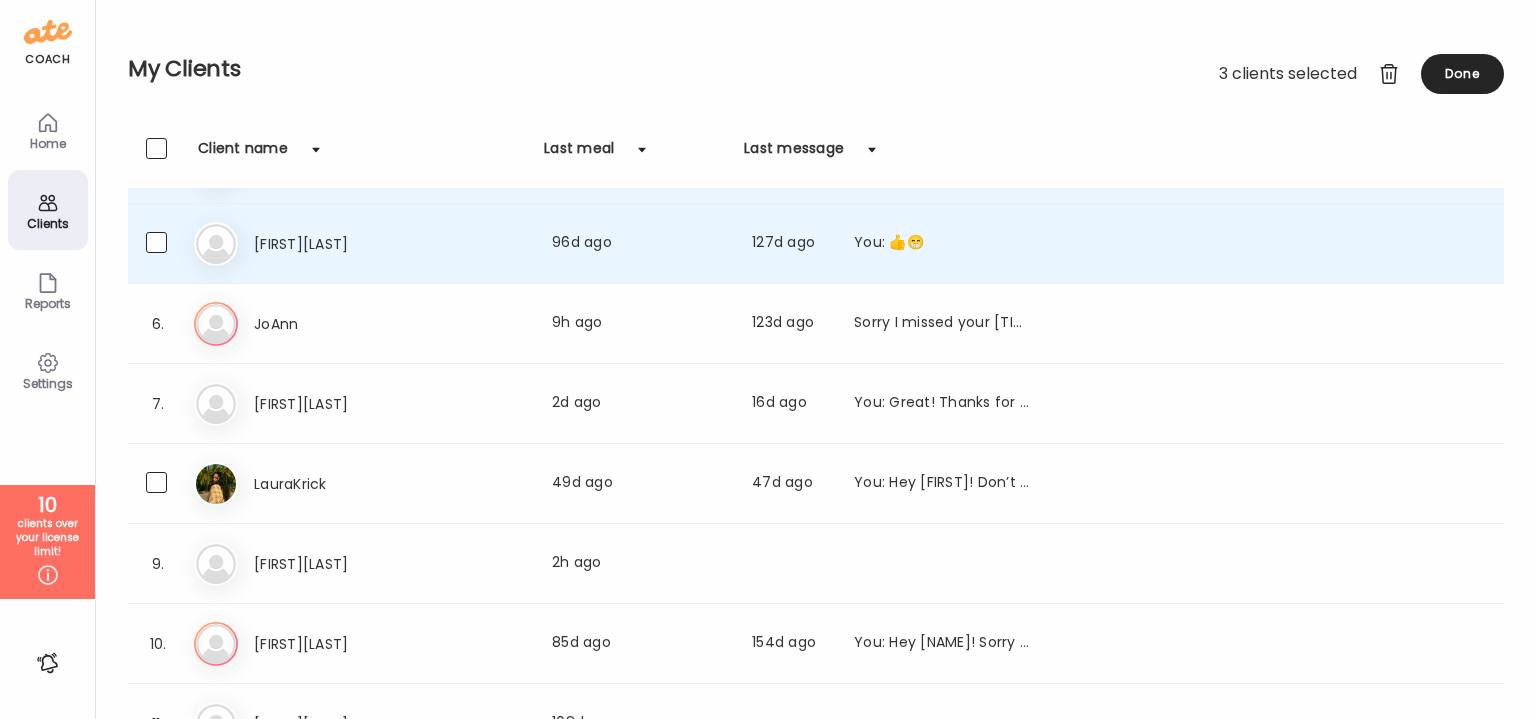 scroll, scrollTop: 306, scrollLeft: 0, axis: vertical 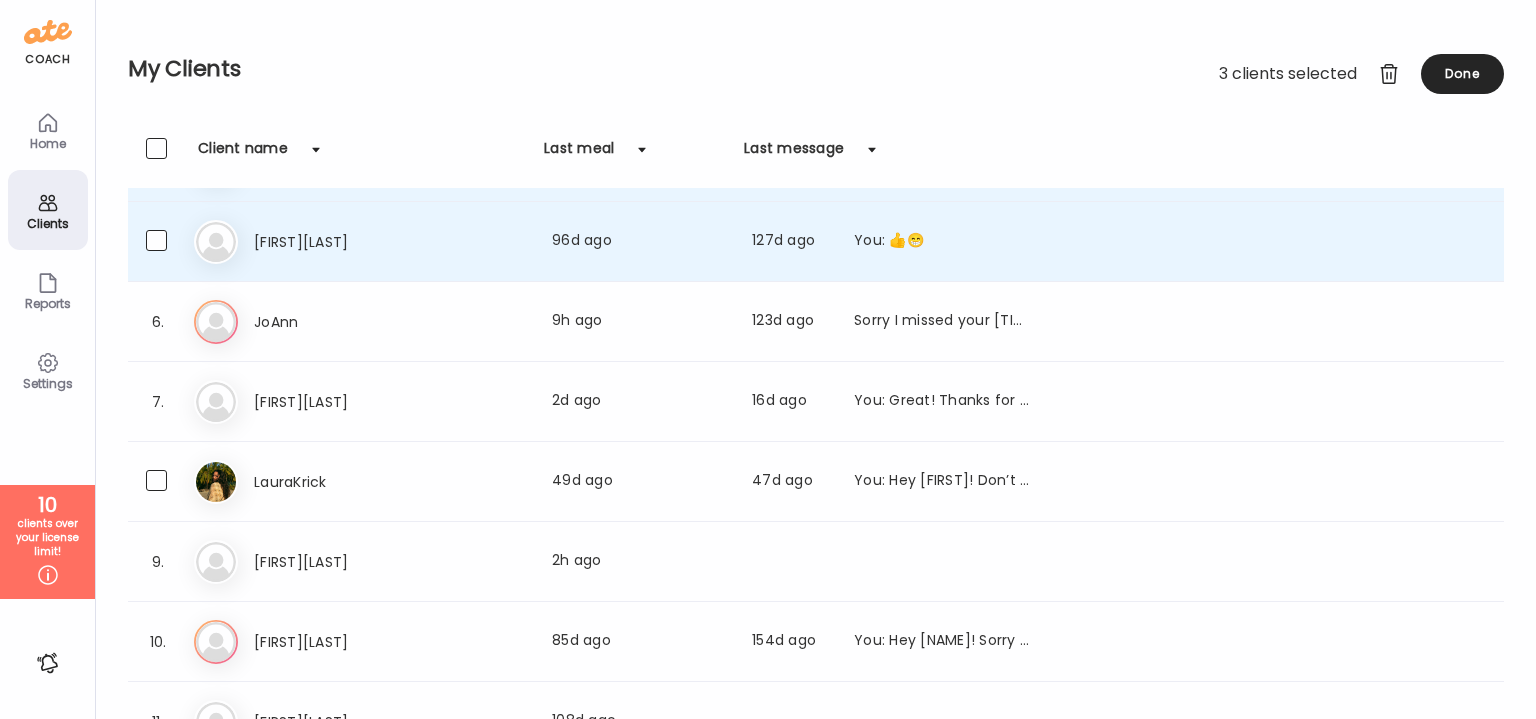 click at bounding box center [156, 480] 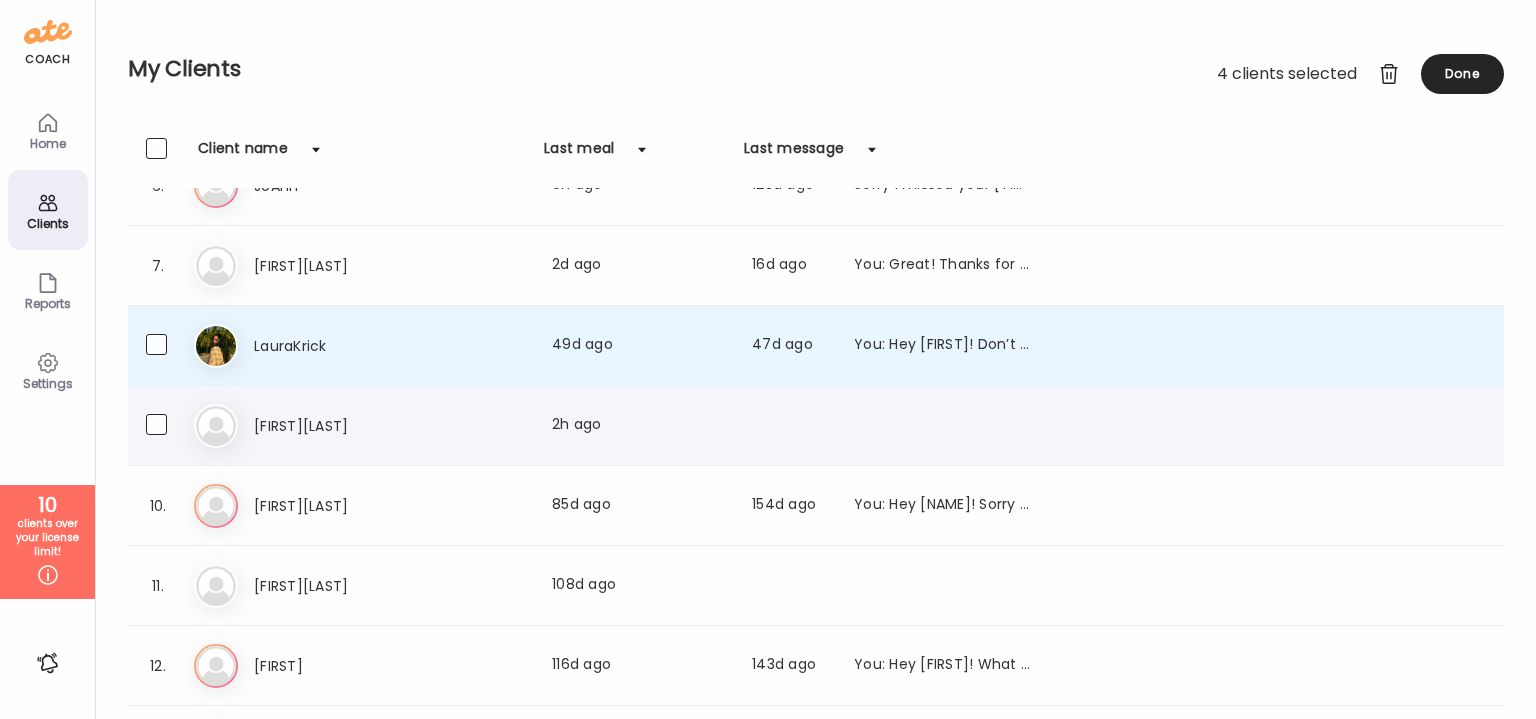 scroll, scrollTop: 444, scrollLeft: 0, axis: vertical 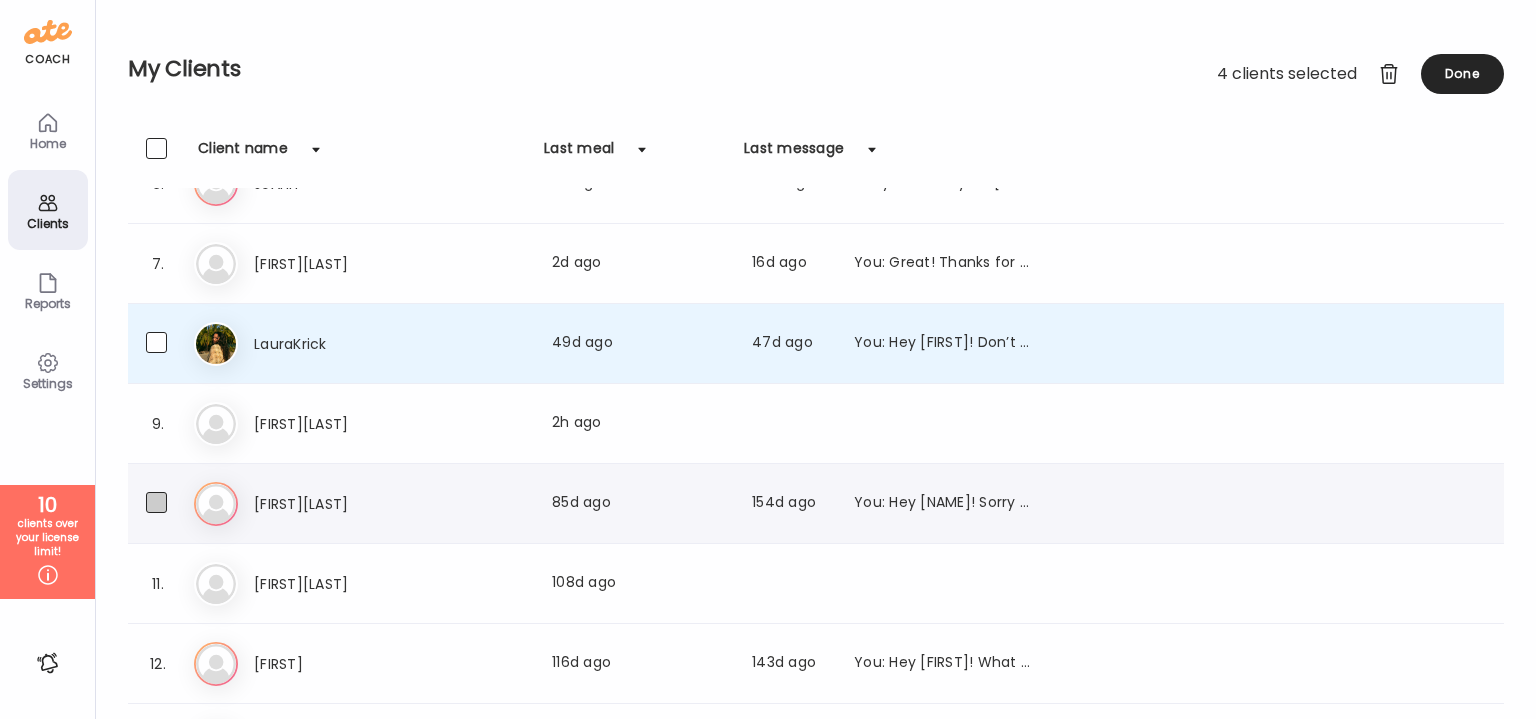 click at bounding box center [156, 502] 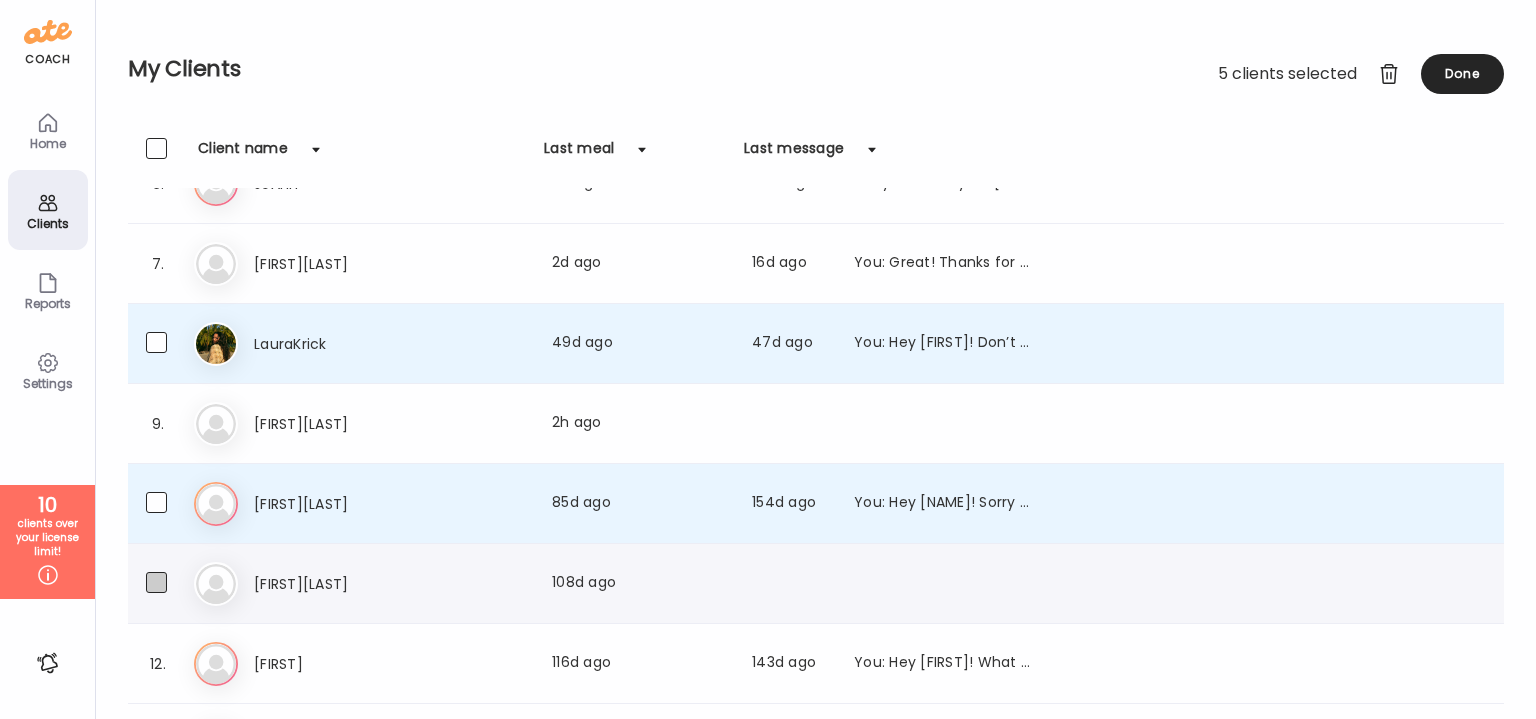 click at bounding box center [156, 582] 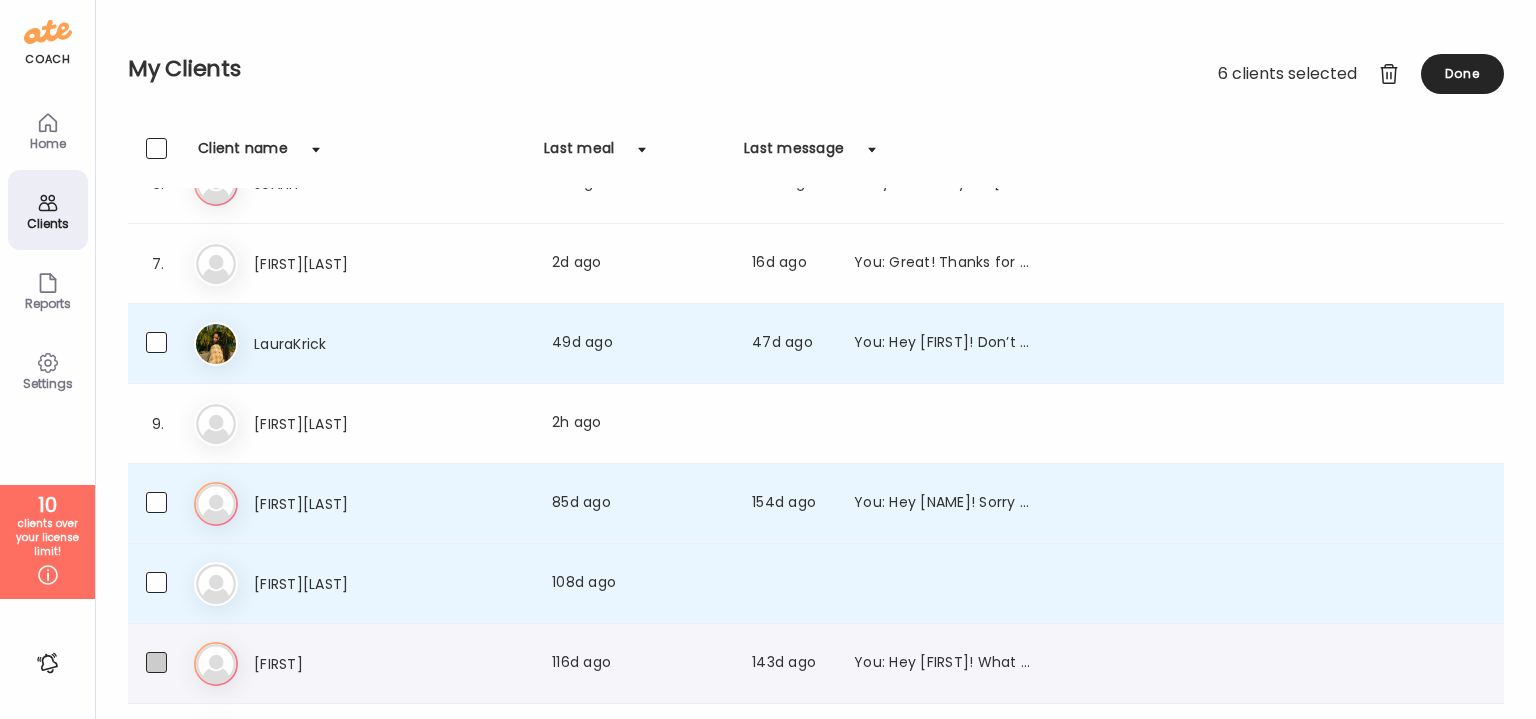click at bounding box center (156, 662) 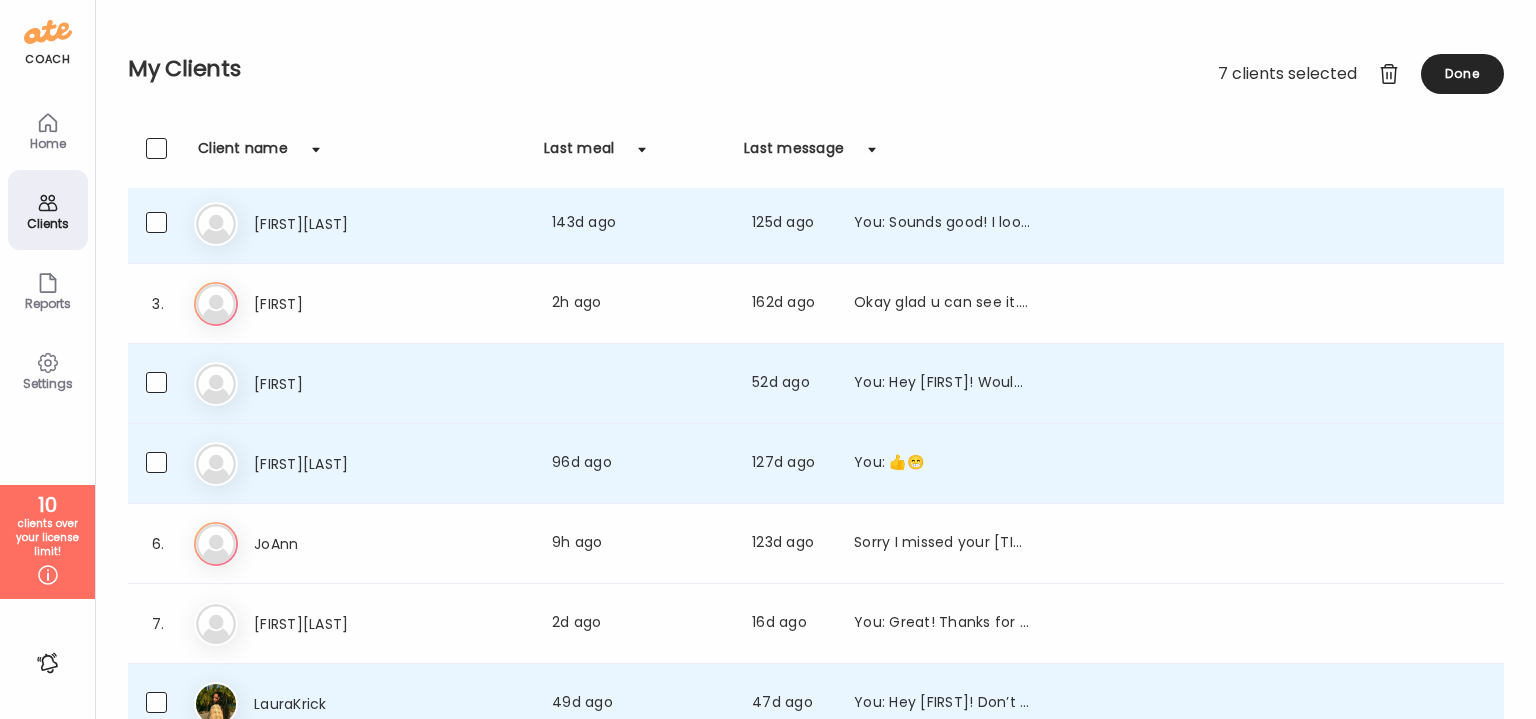 scroll, scrollTop: 0, scrollLeft: 0, axis: both 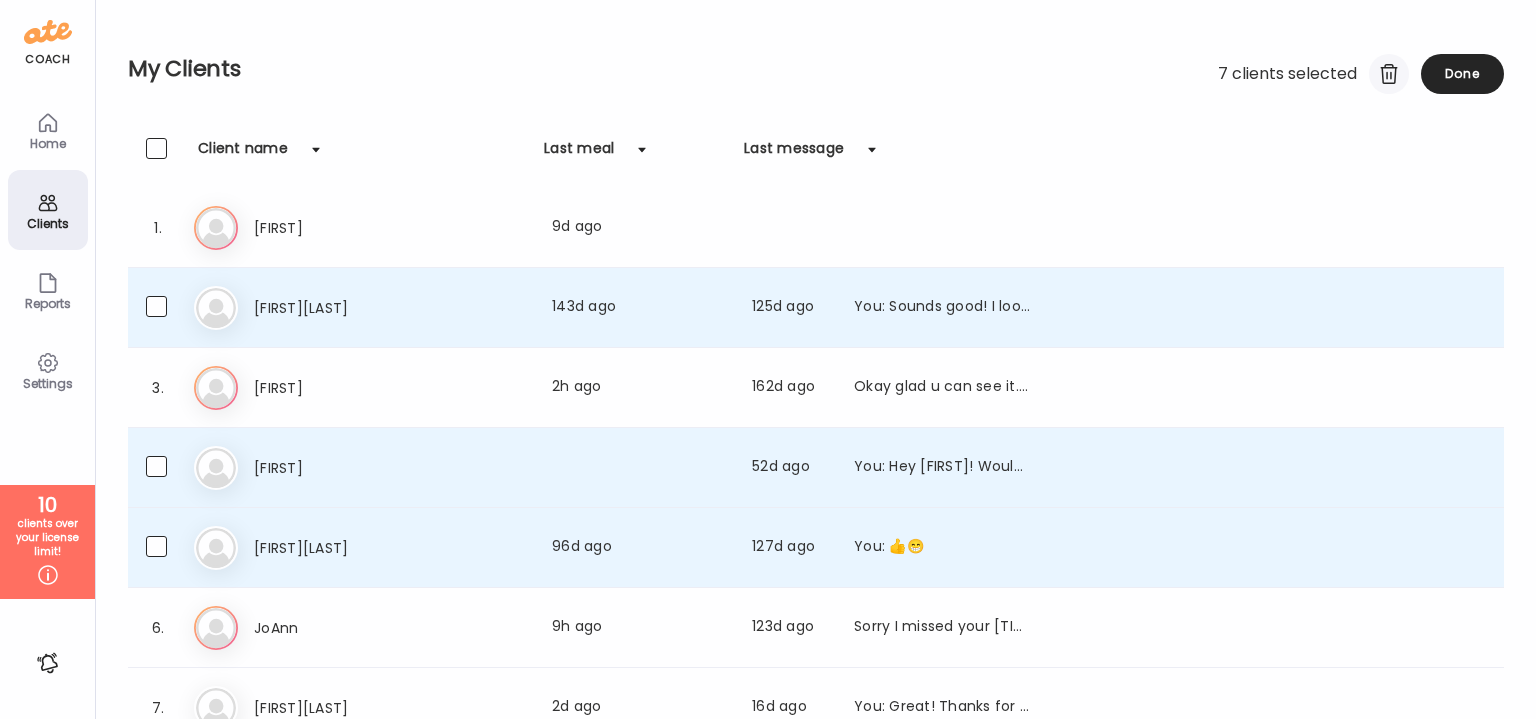 click at bounding box center (1389, 74) 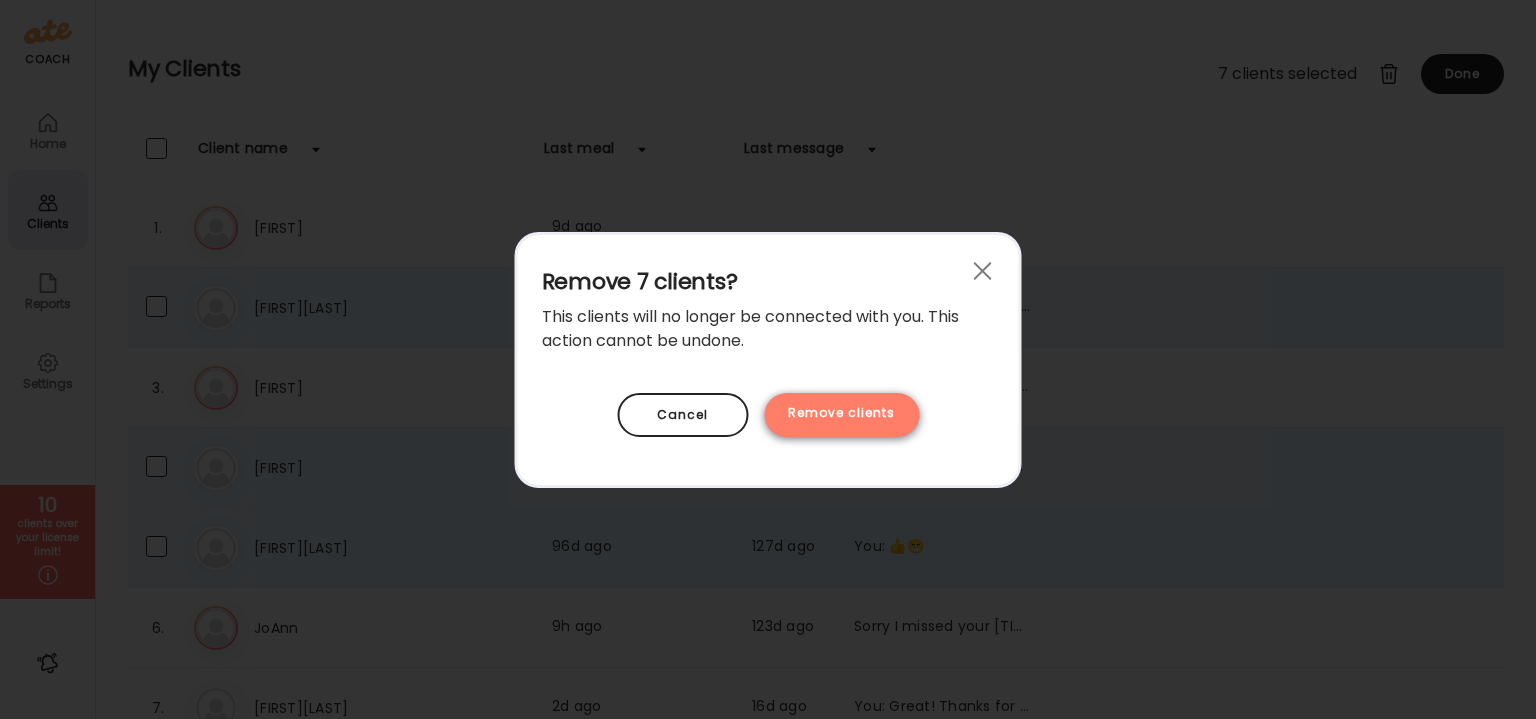 click on "Remove clients" at bounding box center (841, 415) 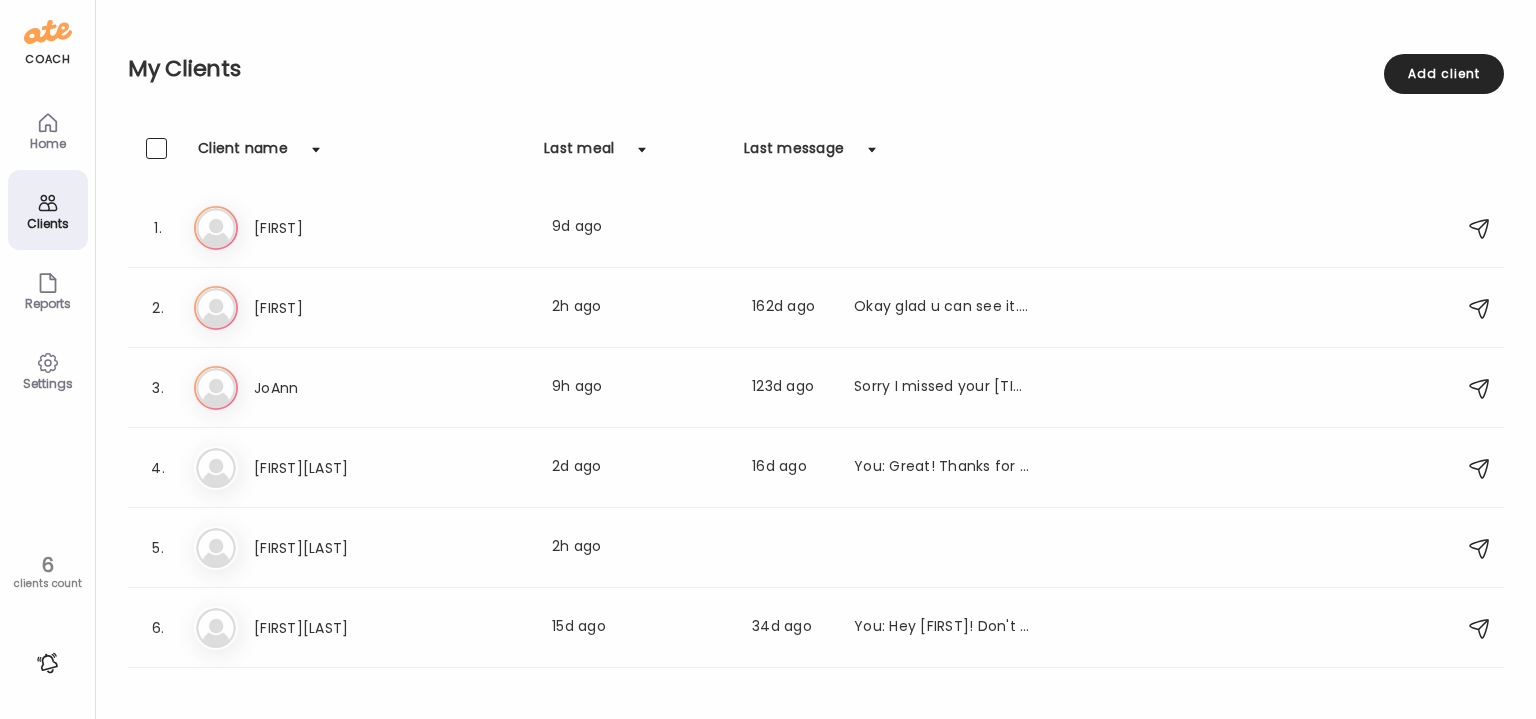 click 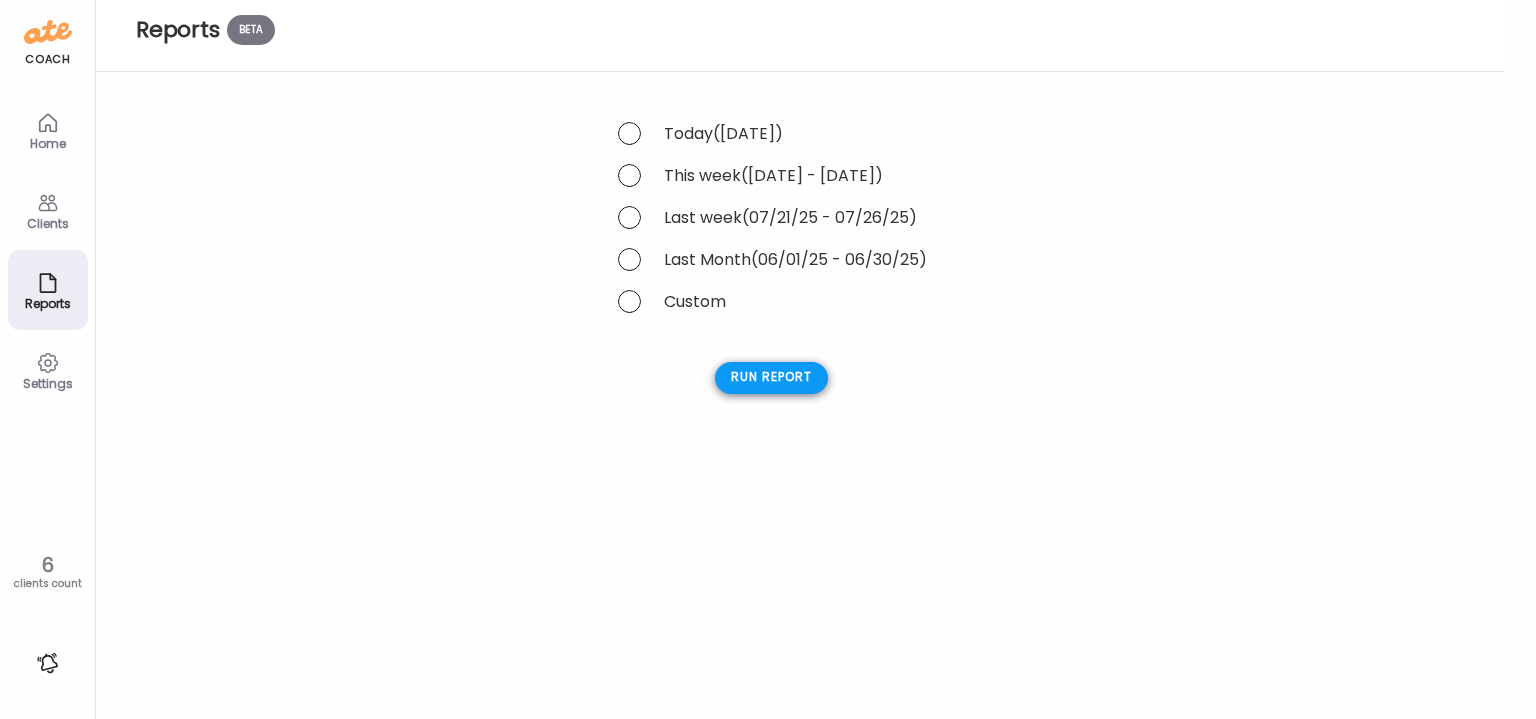 click on "Run report" at bounding box center (771, 378) 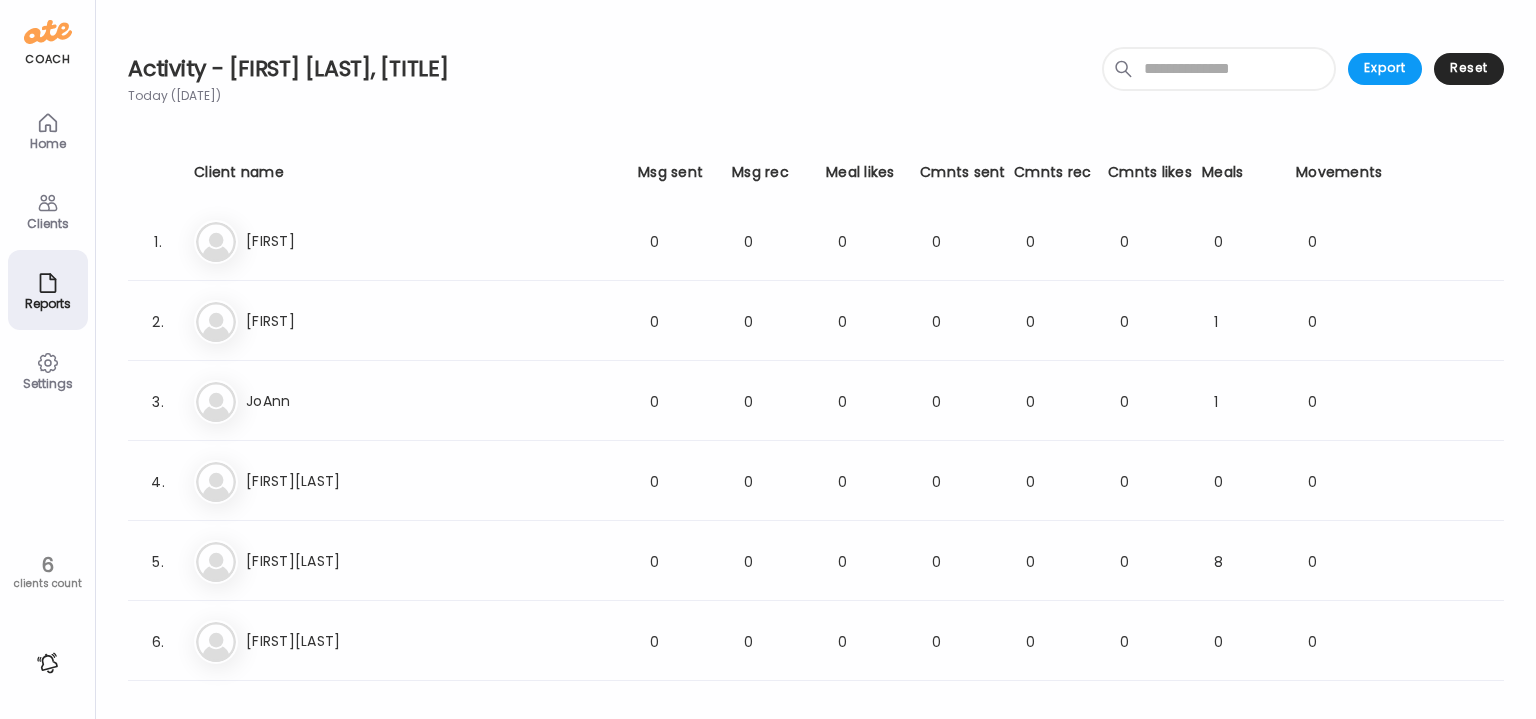 click on "Home" at bounding box center (48, 143) 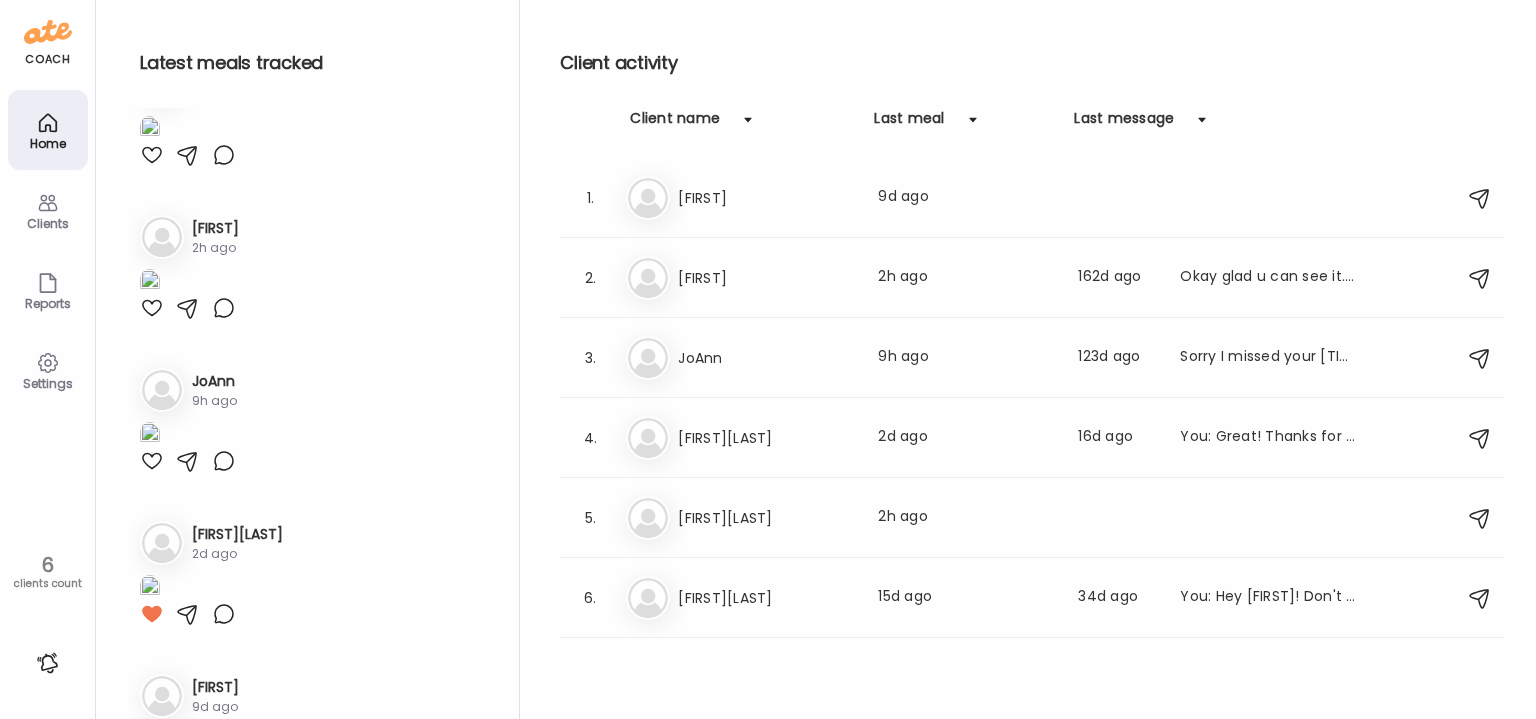scroll, scrollTop: 0, scrollLeft: 0, axis: both 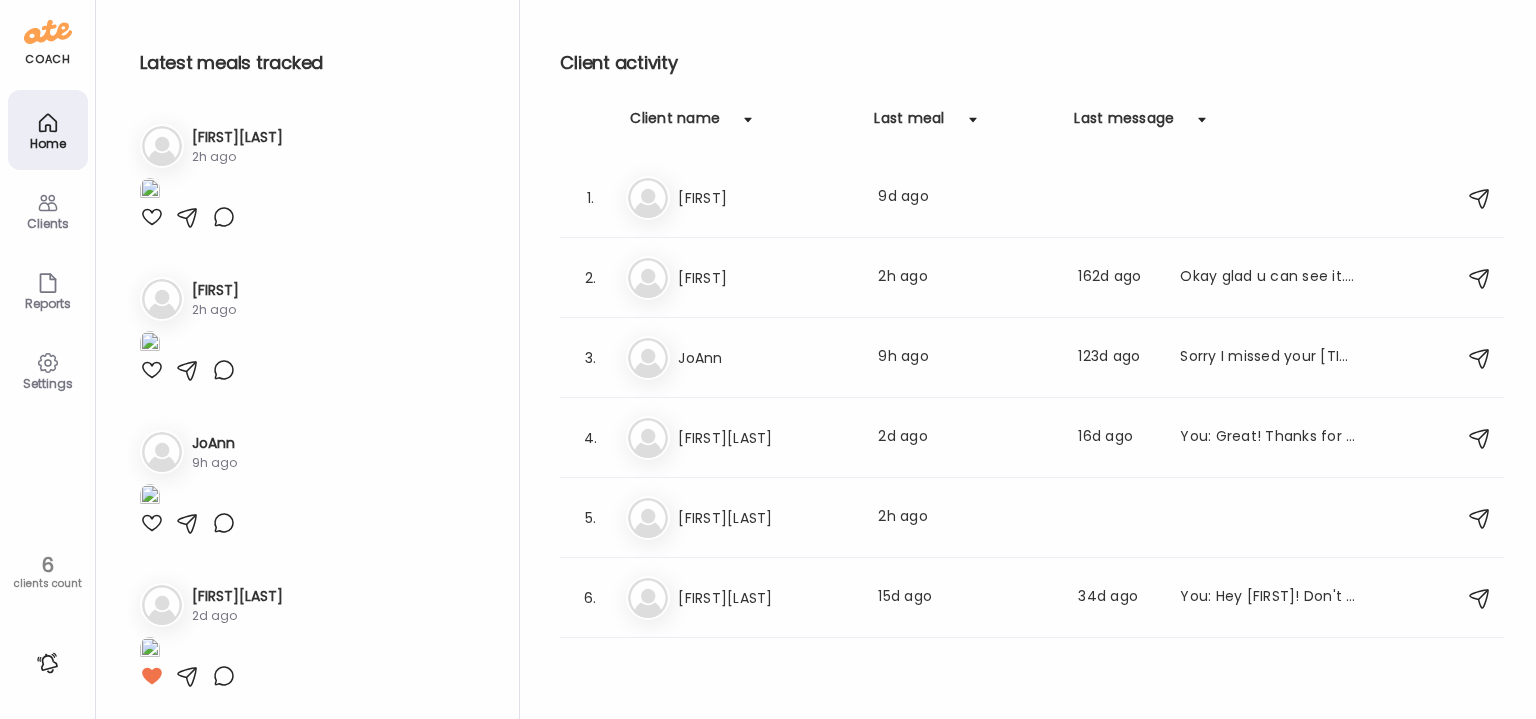 click 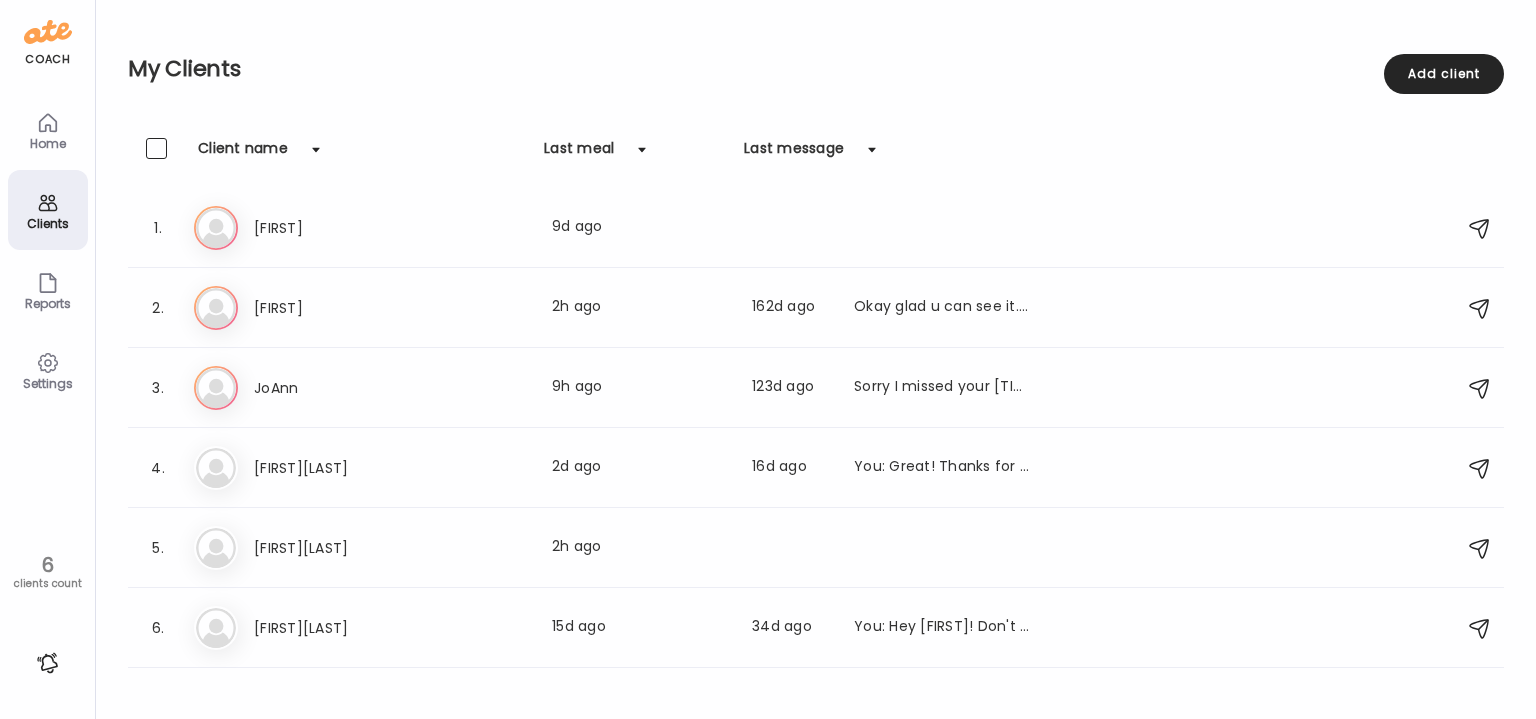 click 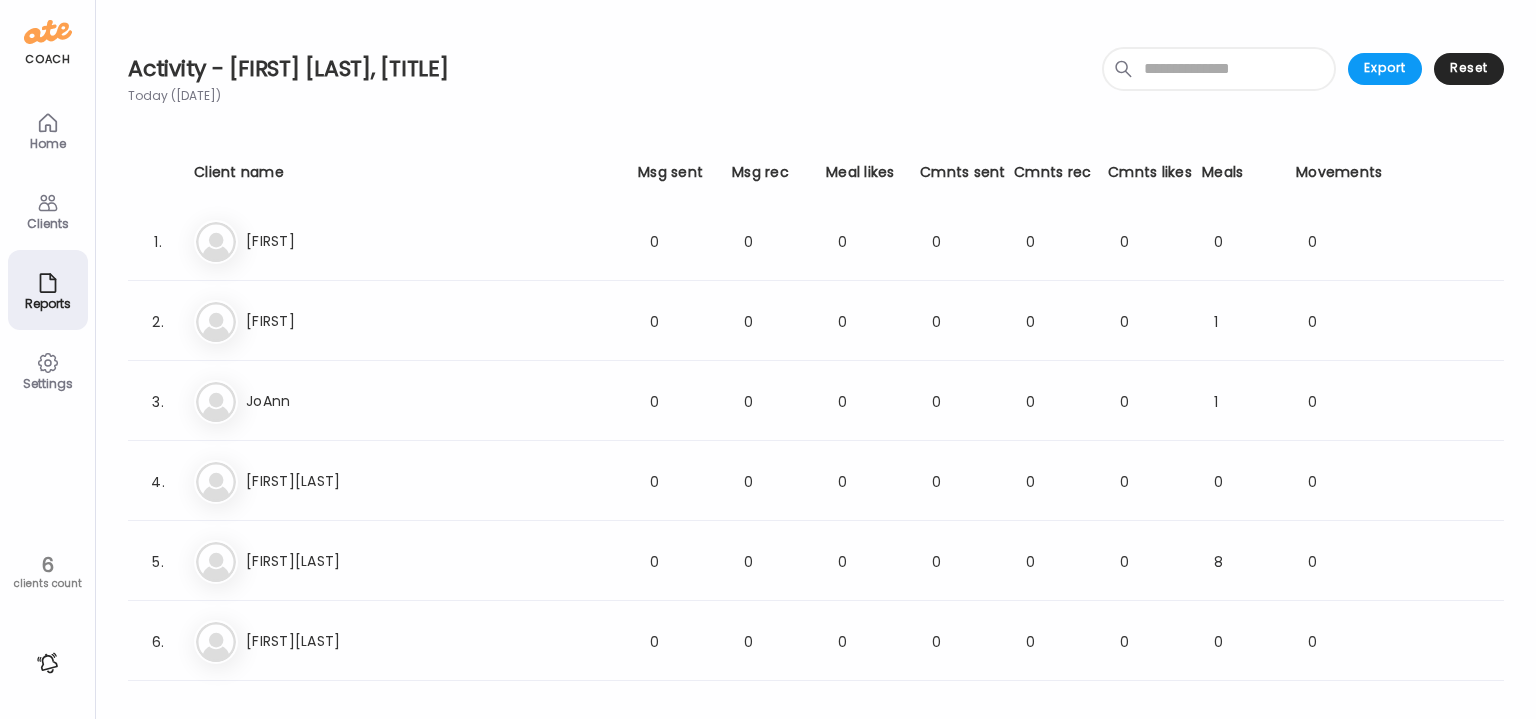 click on "coach" at bounding box center (47, 59) 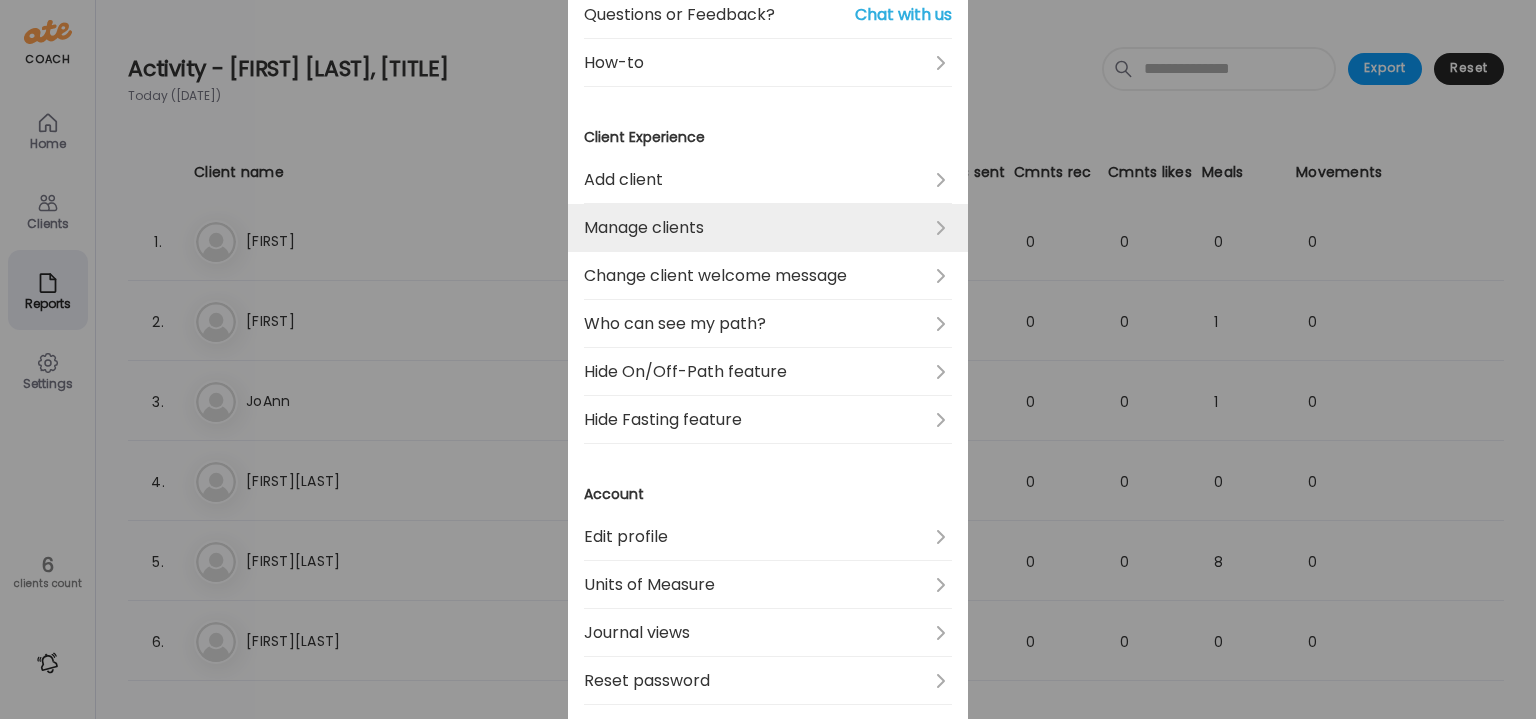 scroll, scrollTop: 240, scrollLeft: 0, axis: vertical 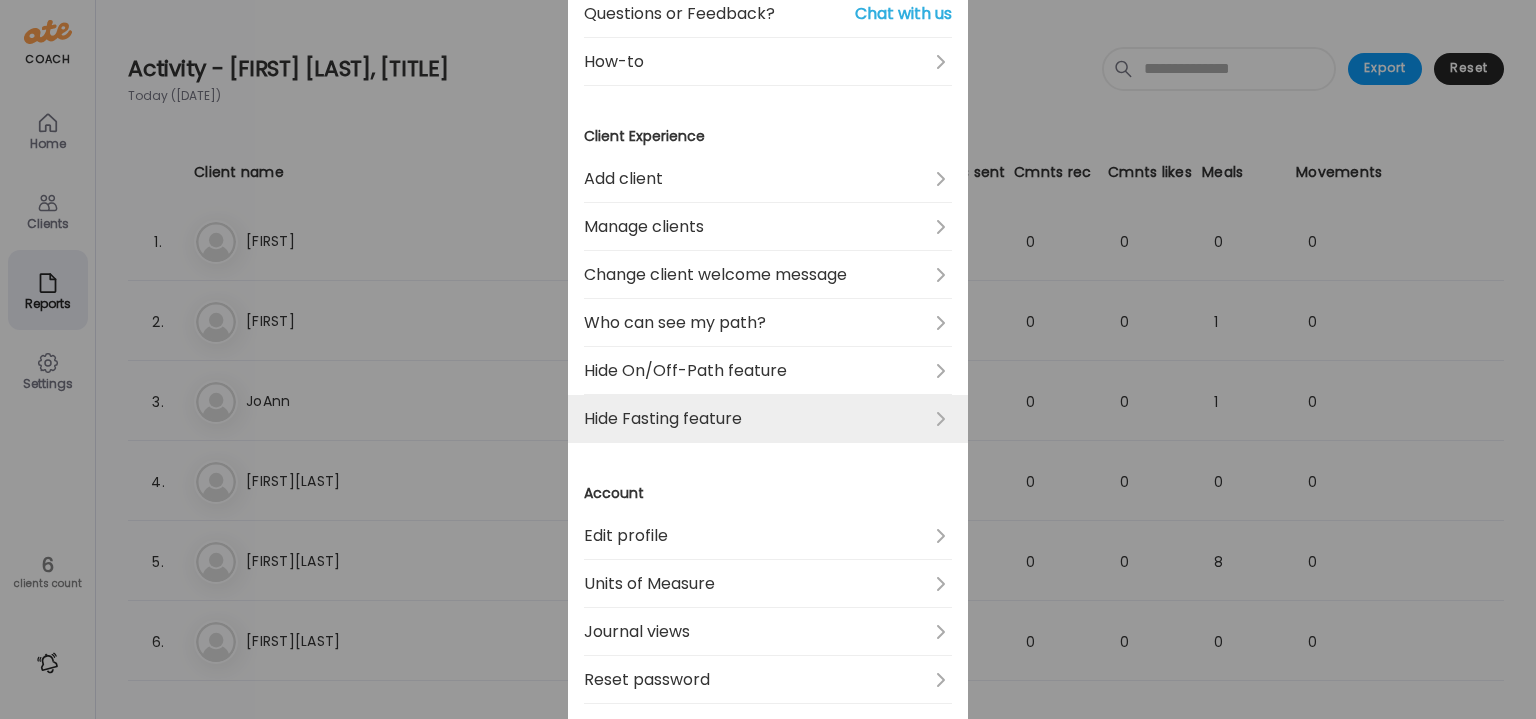 click on "Hide Fasting feature" at bounding box center (768, 419) 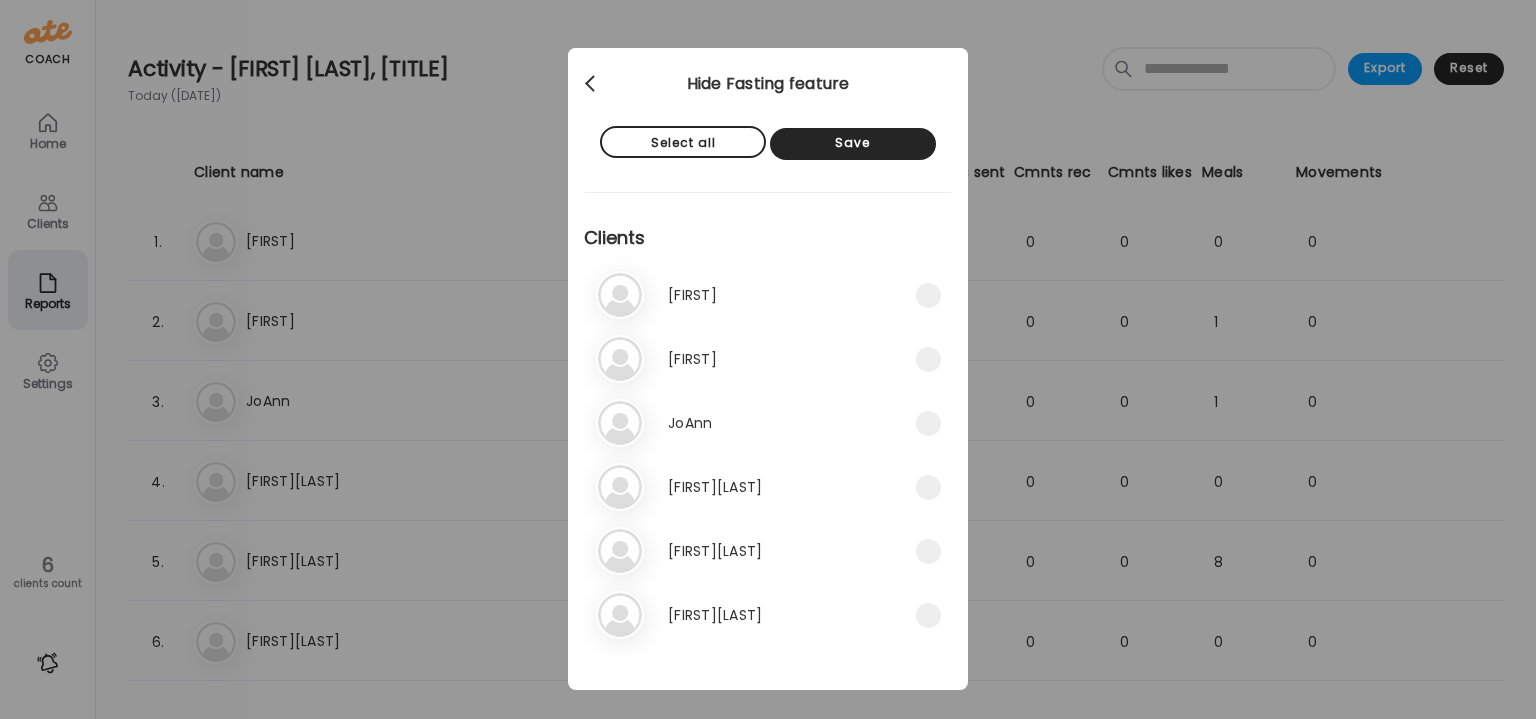 click at bounding box center [592, 84] 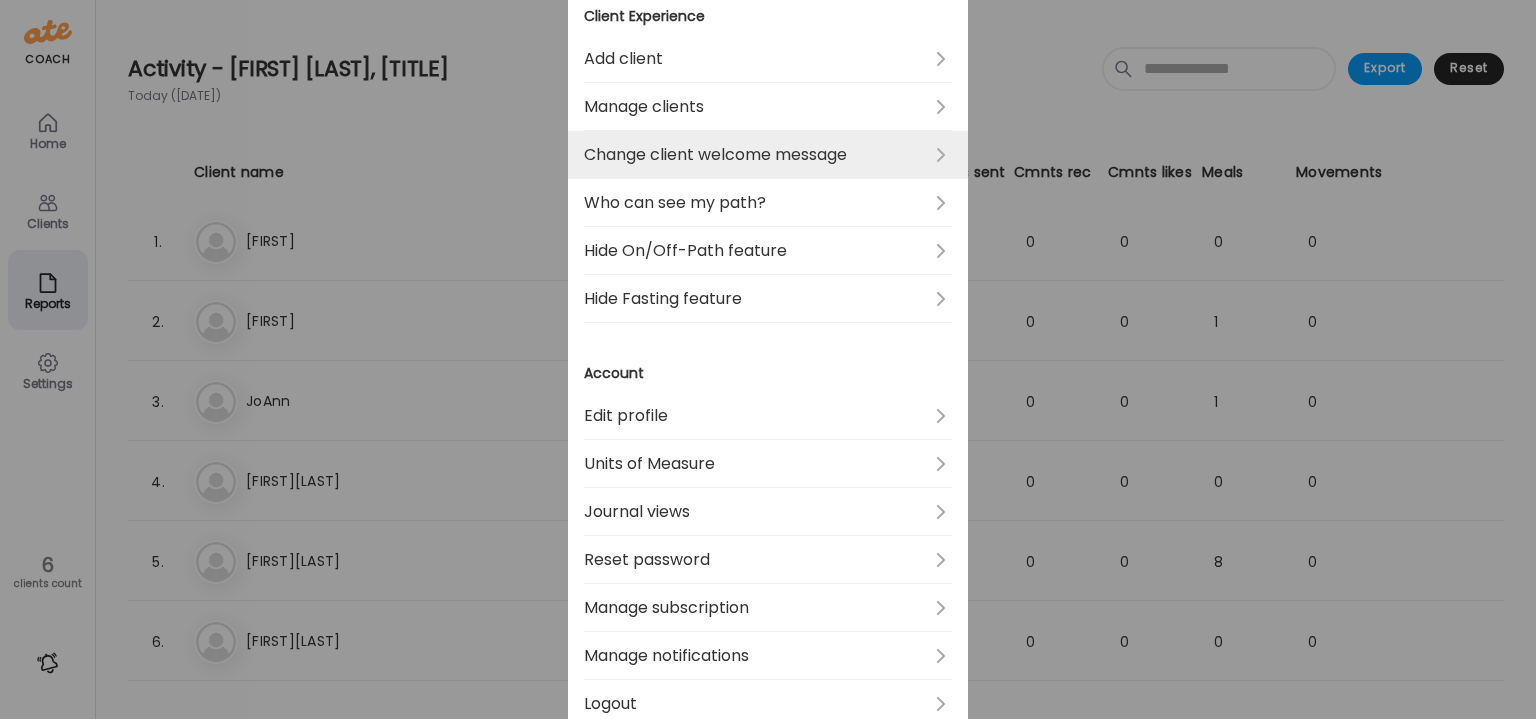 scroll, scrollTop: 388, scrollLeft: 0, axis: vertical 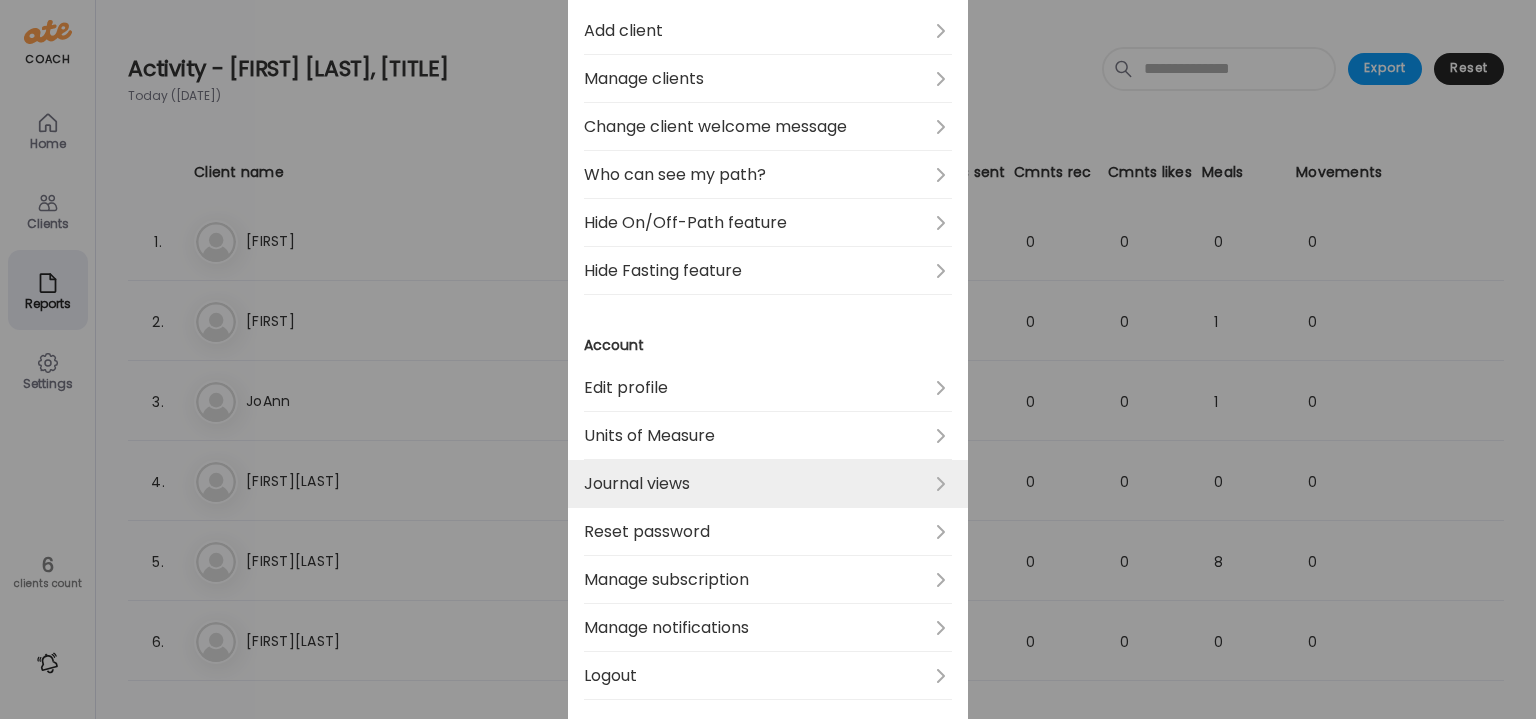 click on "Journal views" at bounding box center (768, 484) 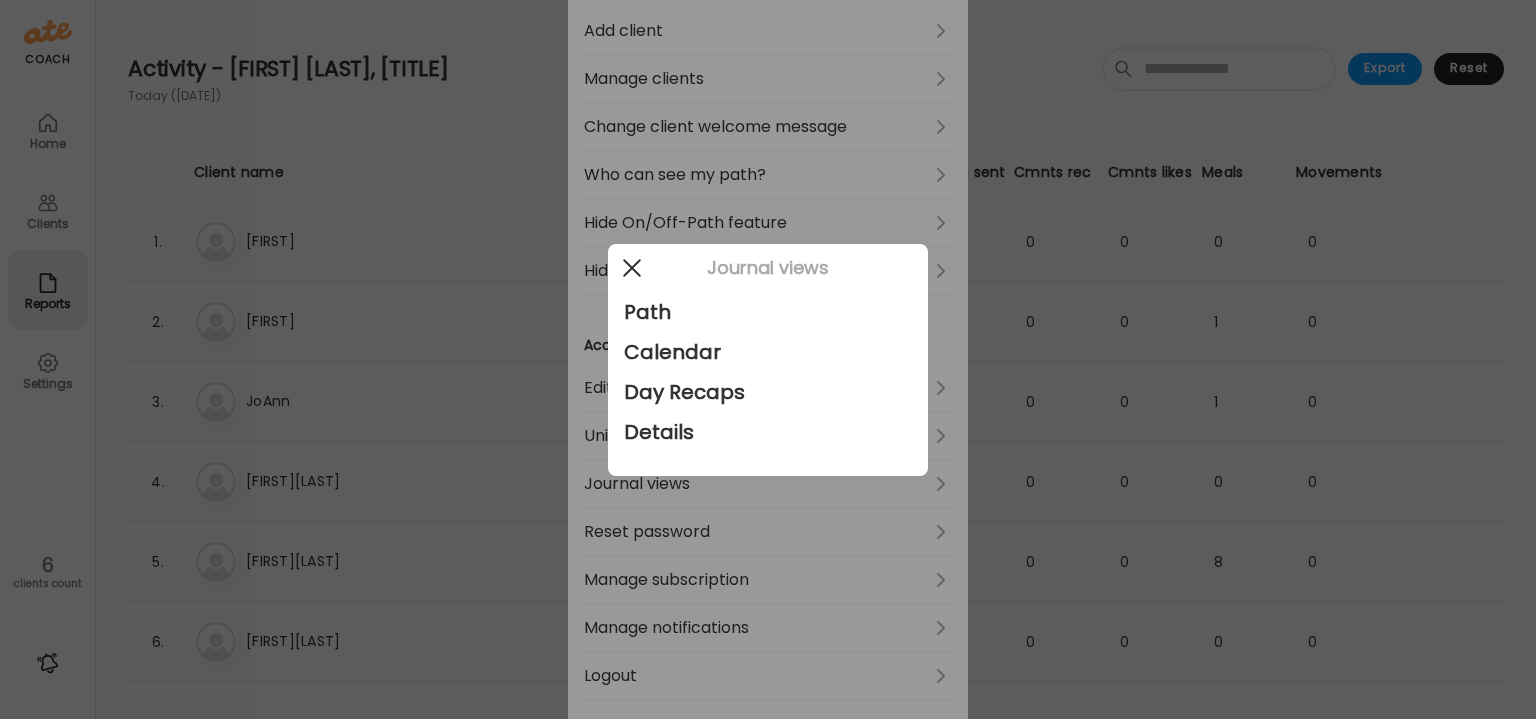 click at bounding box center [632, 268] 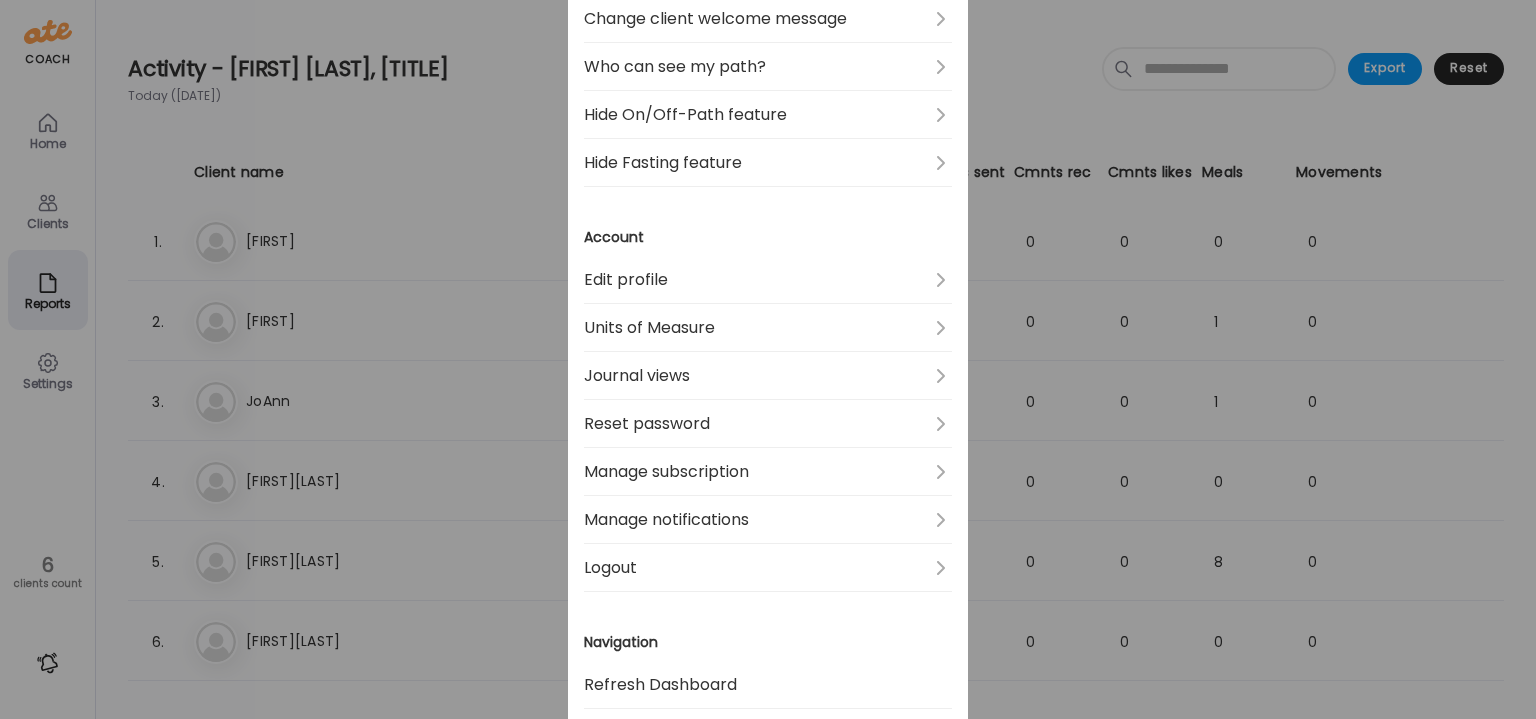 scroll, scrollTop: 661, scrollLeft: 0, axis: vertical 